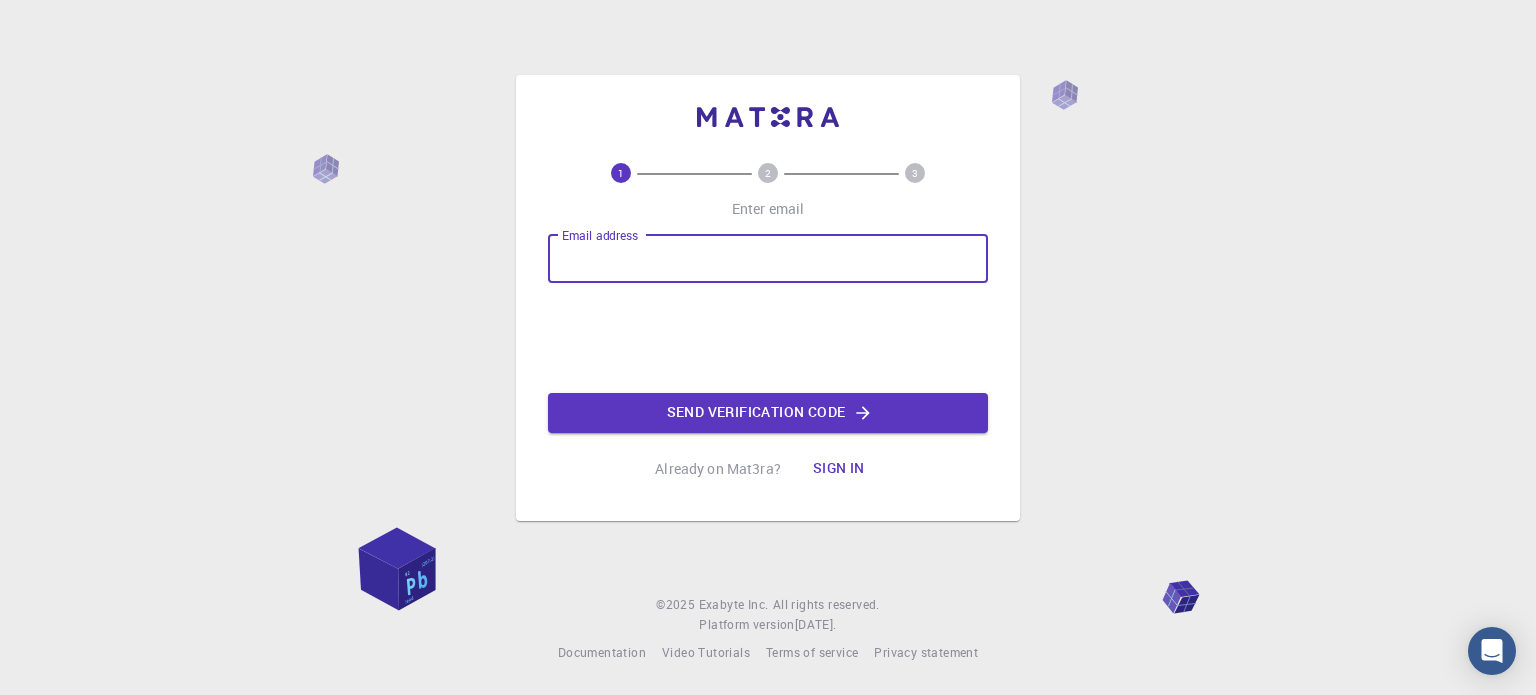 scroll, scrollTop: 0, scrollLeft: 0, axis: both 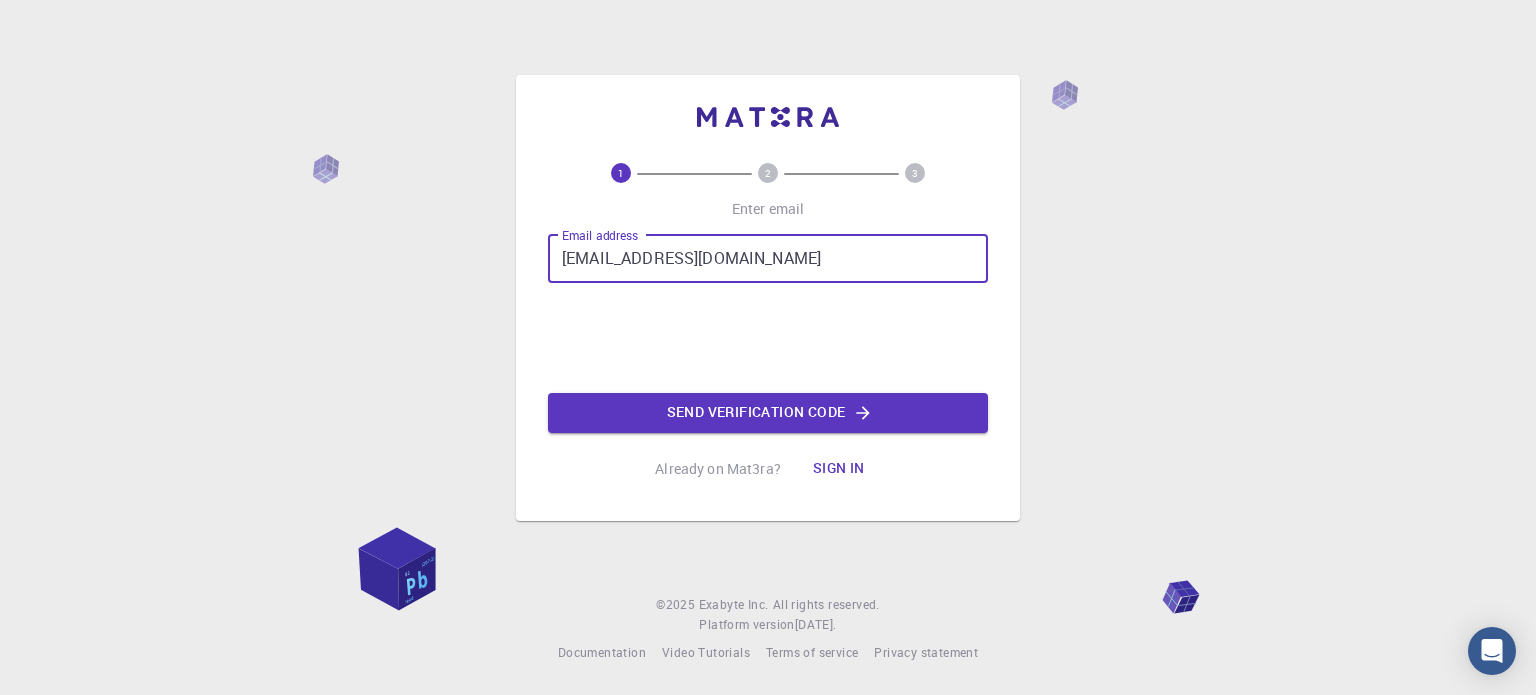 type on "[EMAIL_ADDRESS][DOMAIN_NAME]" 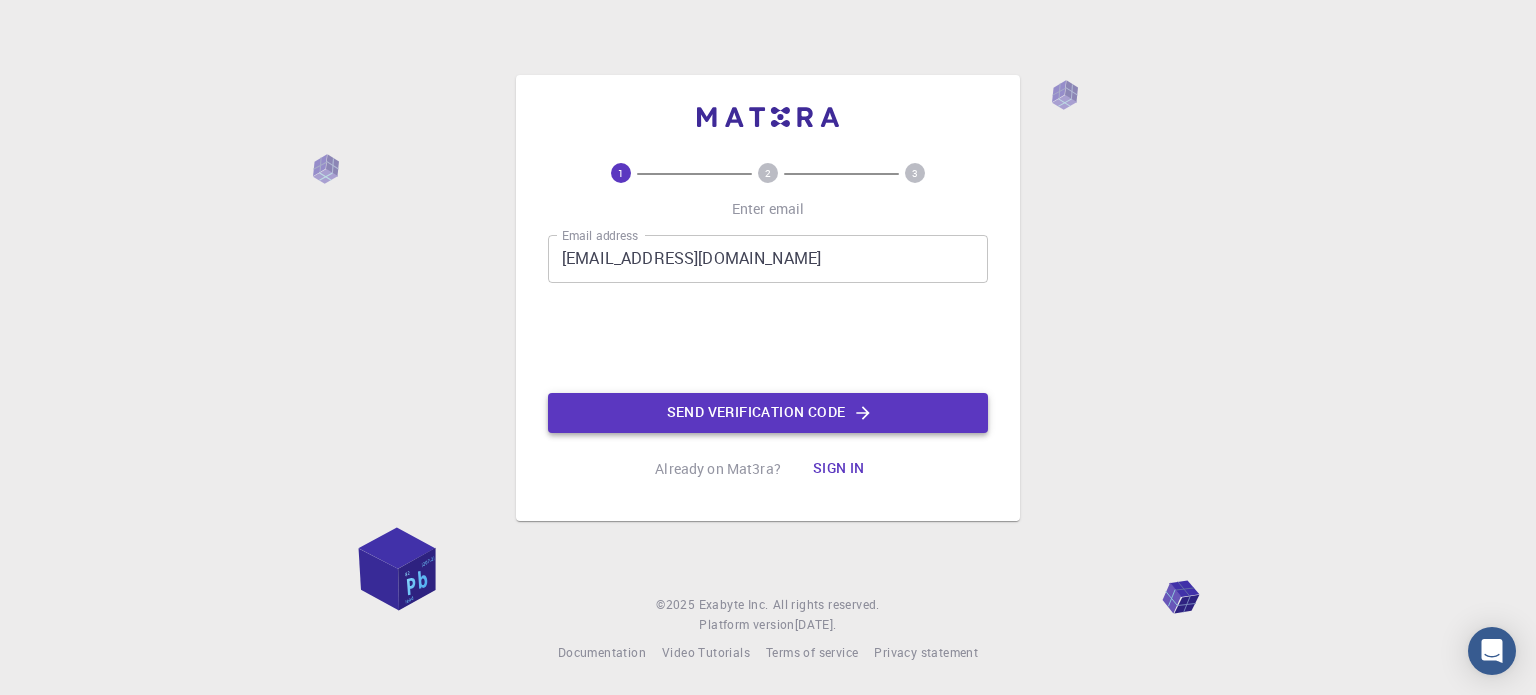 click on "Send verification code" 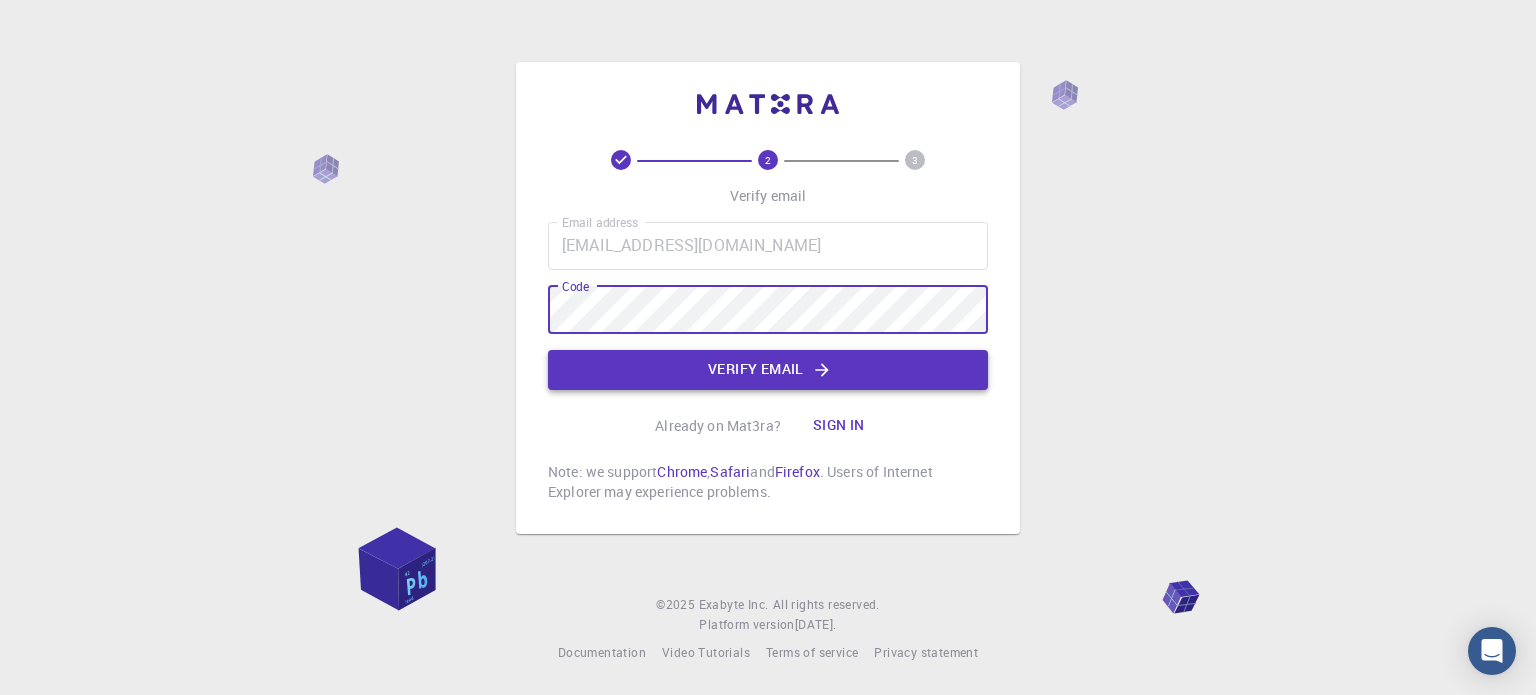 click on "Verify email" 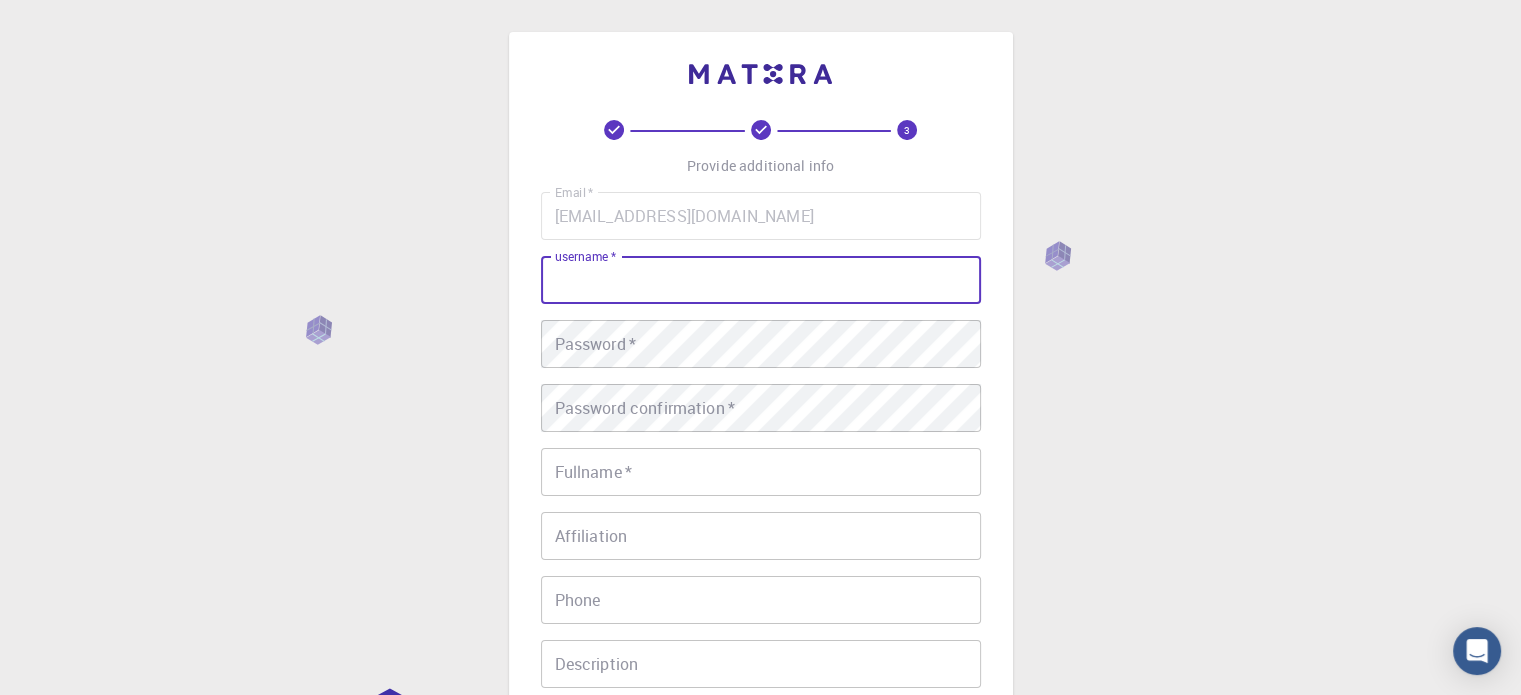 click on "username   *" at bounding box center (761, 280) 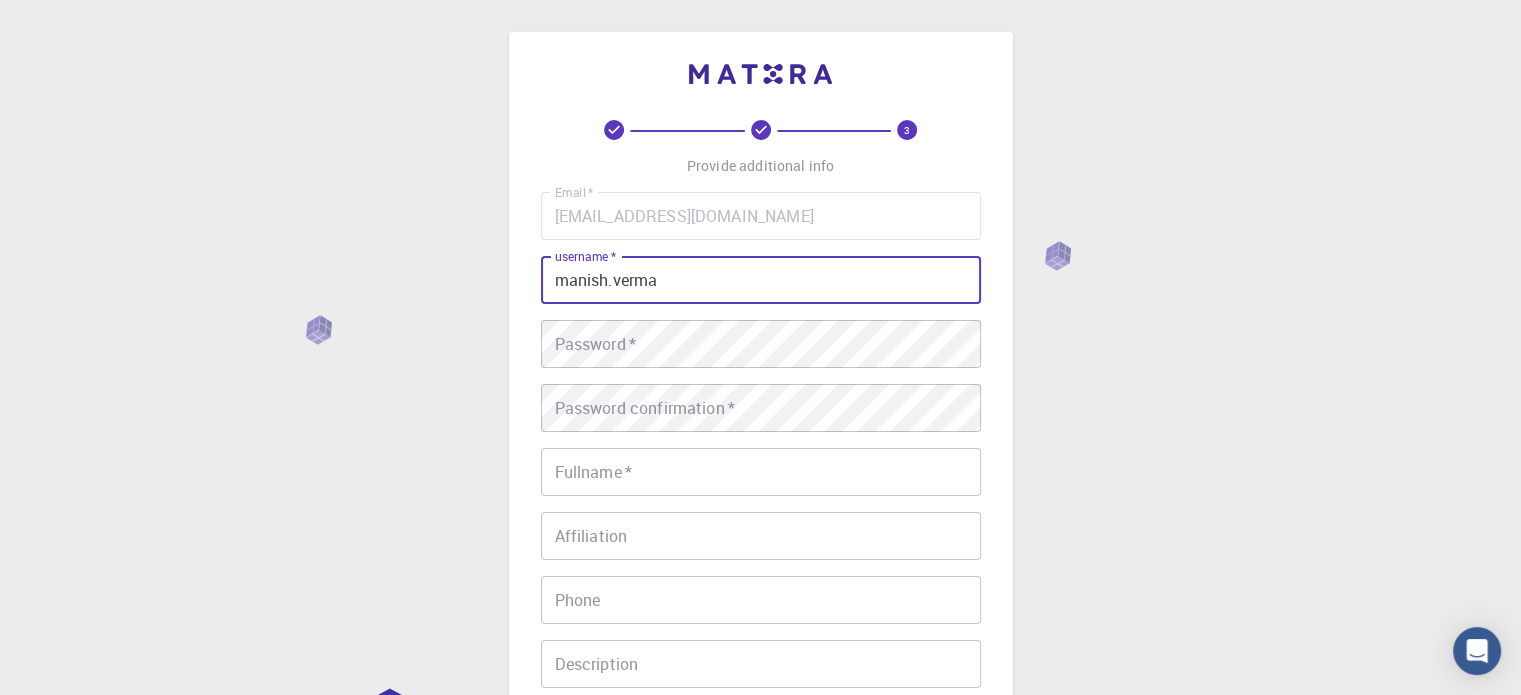 type on "manish.verma" 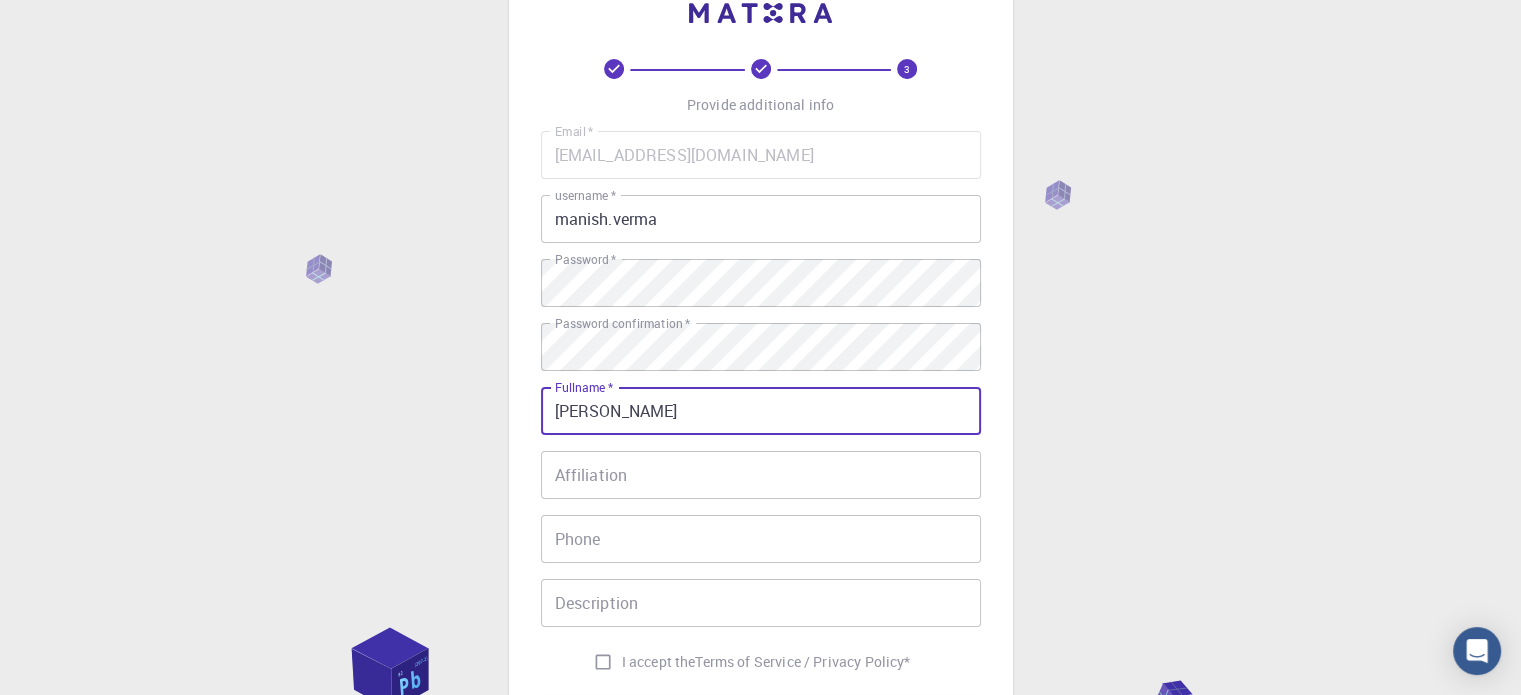 scroll, scrollTop: 300, scrollLeft: 0, axis: vertical 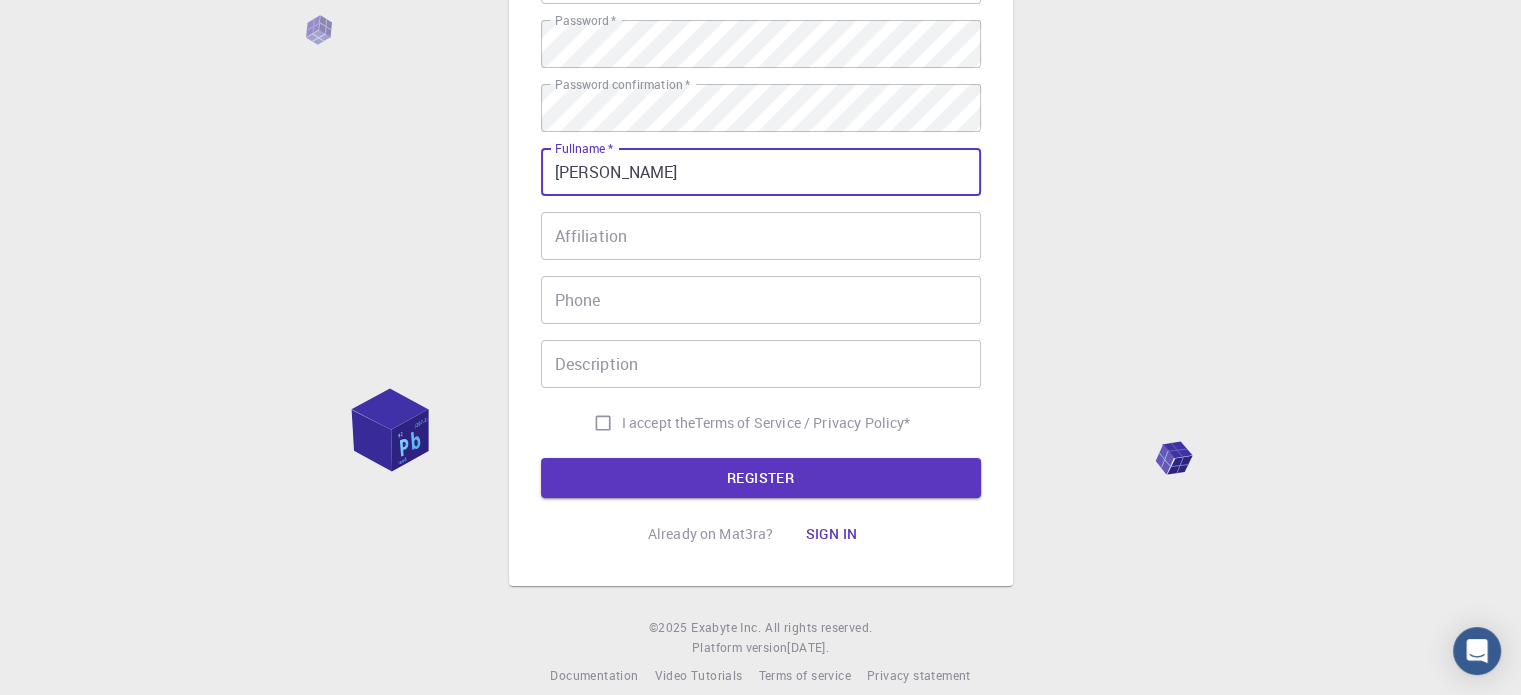 type on "[PERSON_NAME]" 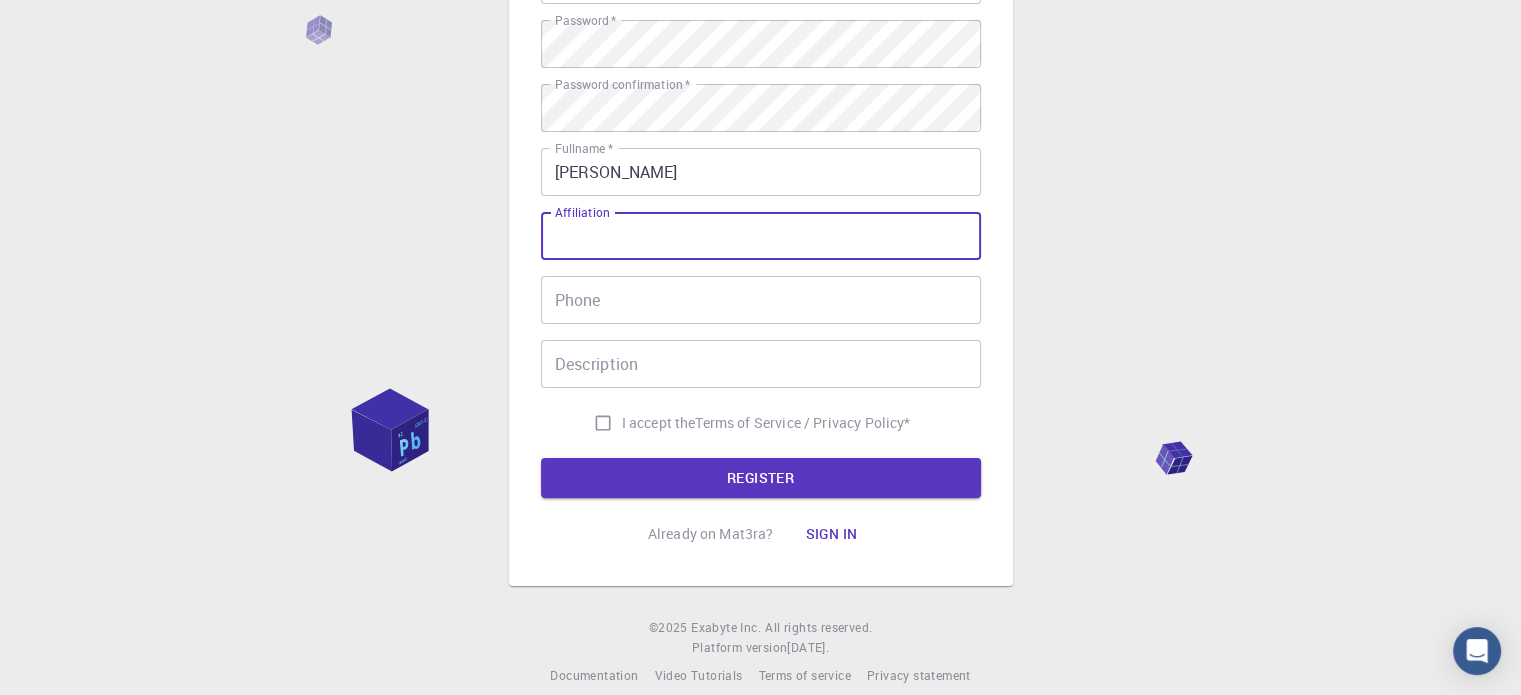 click on "Affiliation" at bounding box center (761, 236) 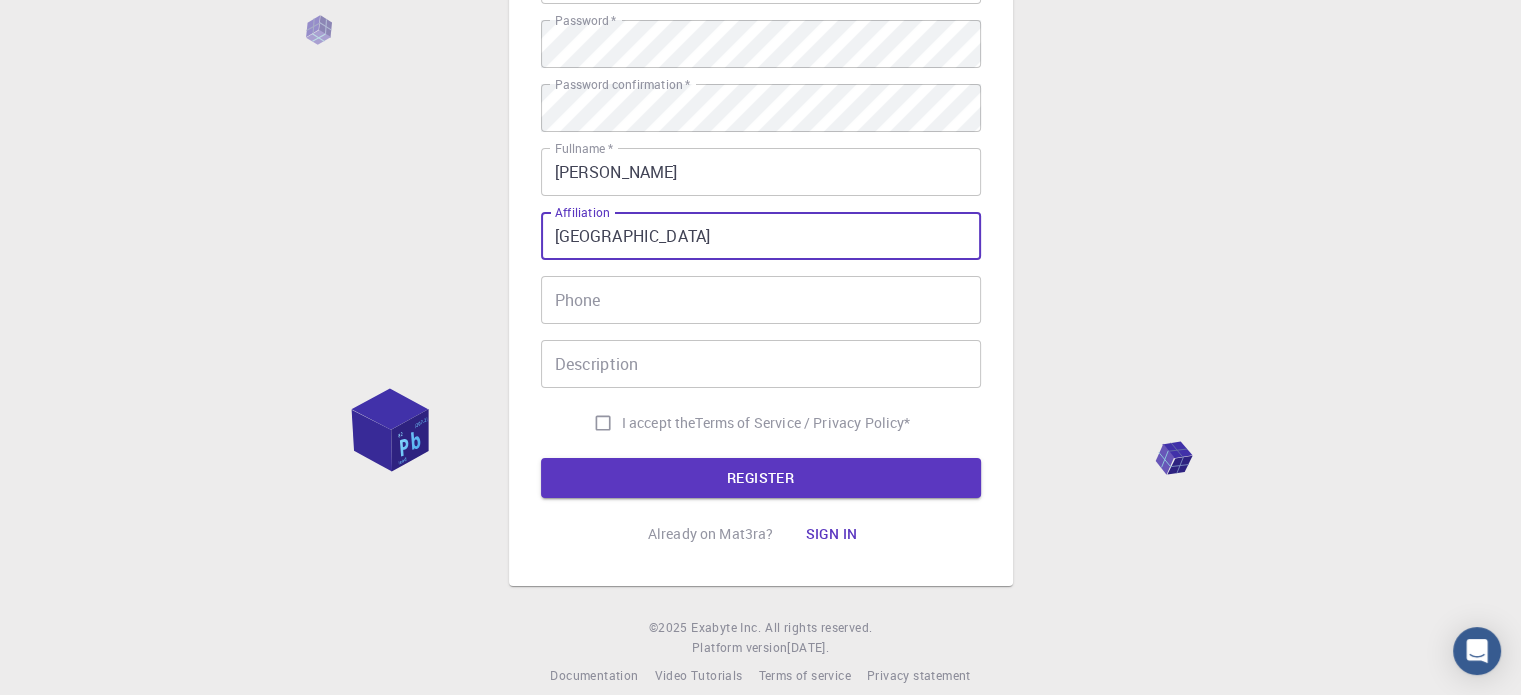 type on "Patna University" 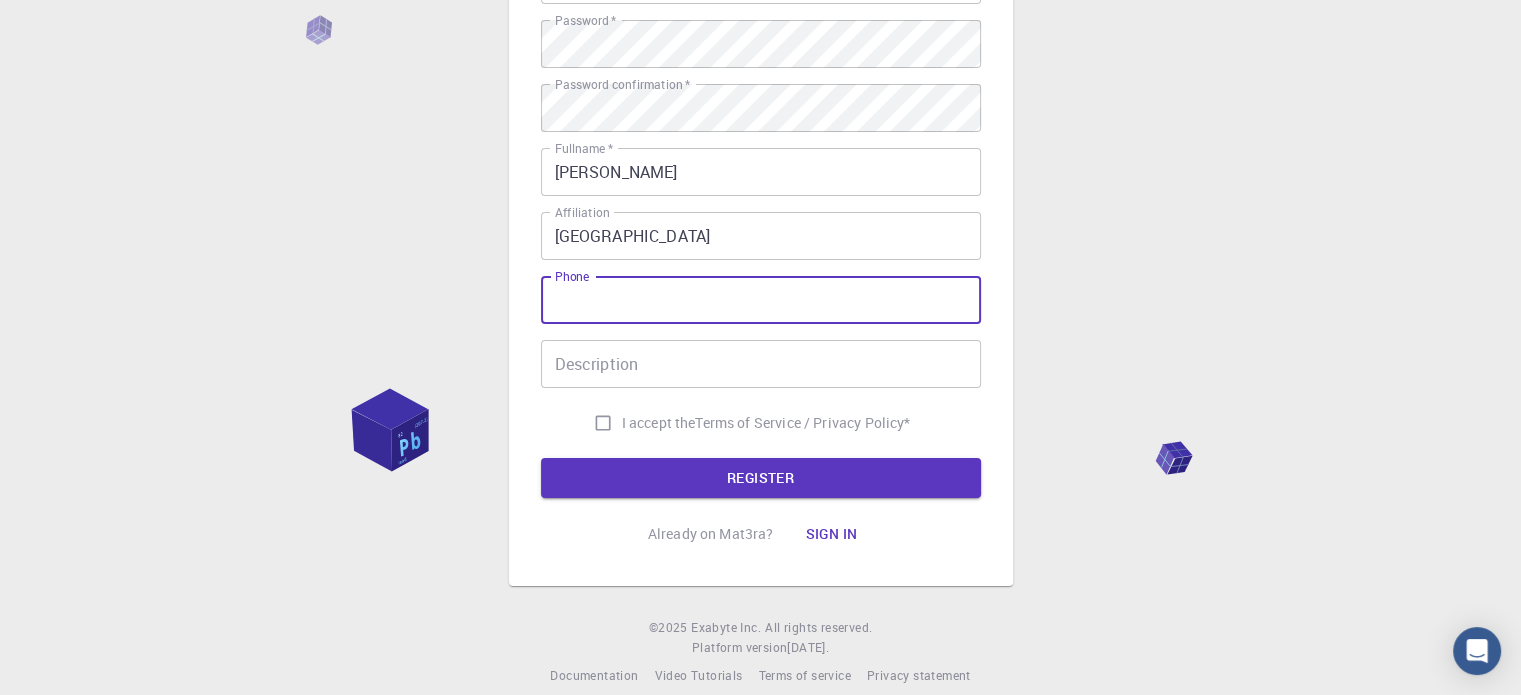 click on "Phone" at bounding box center (761, 300) 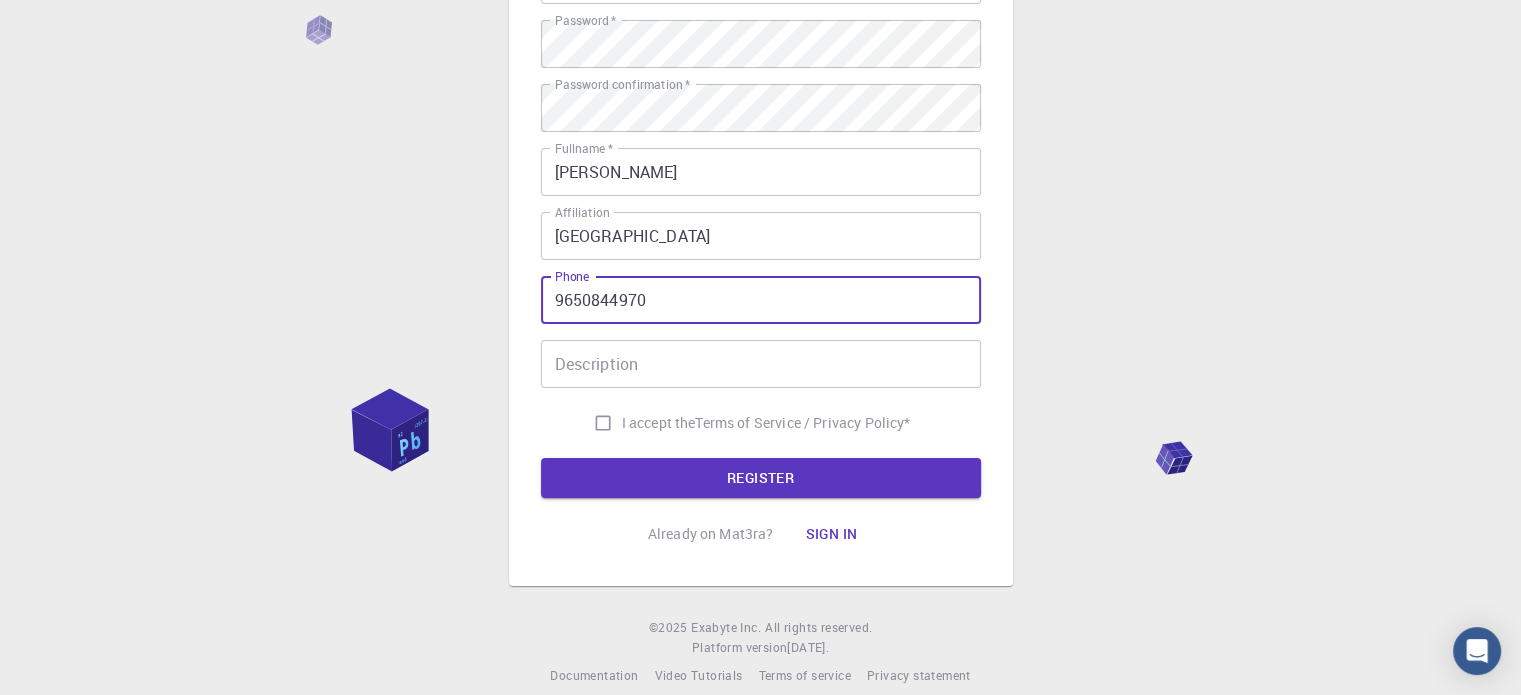 type on "9650844970" 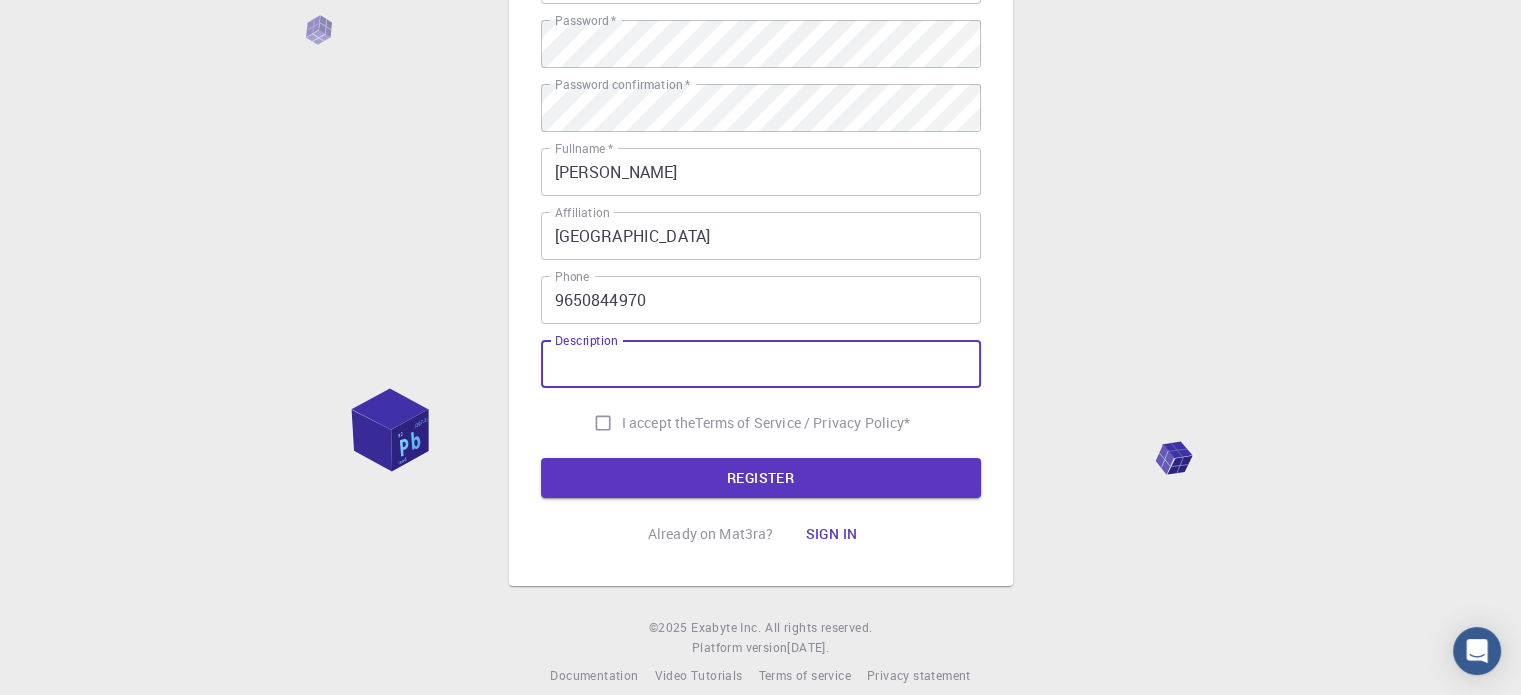 click on "I accept the  Terms of Service / Privacy Policy  *" at bounding box center (603, 423) 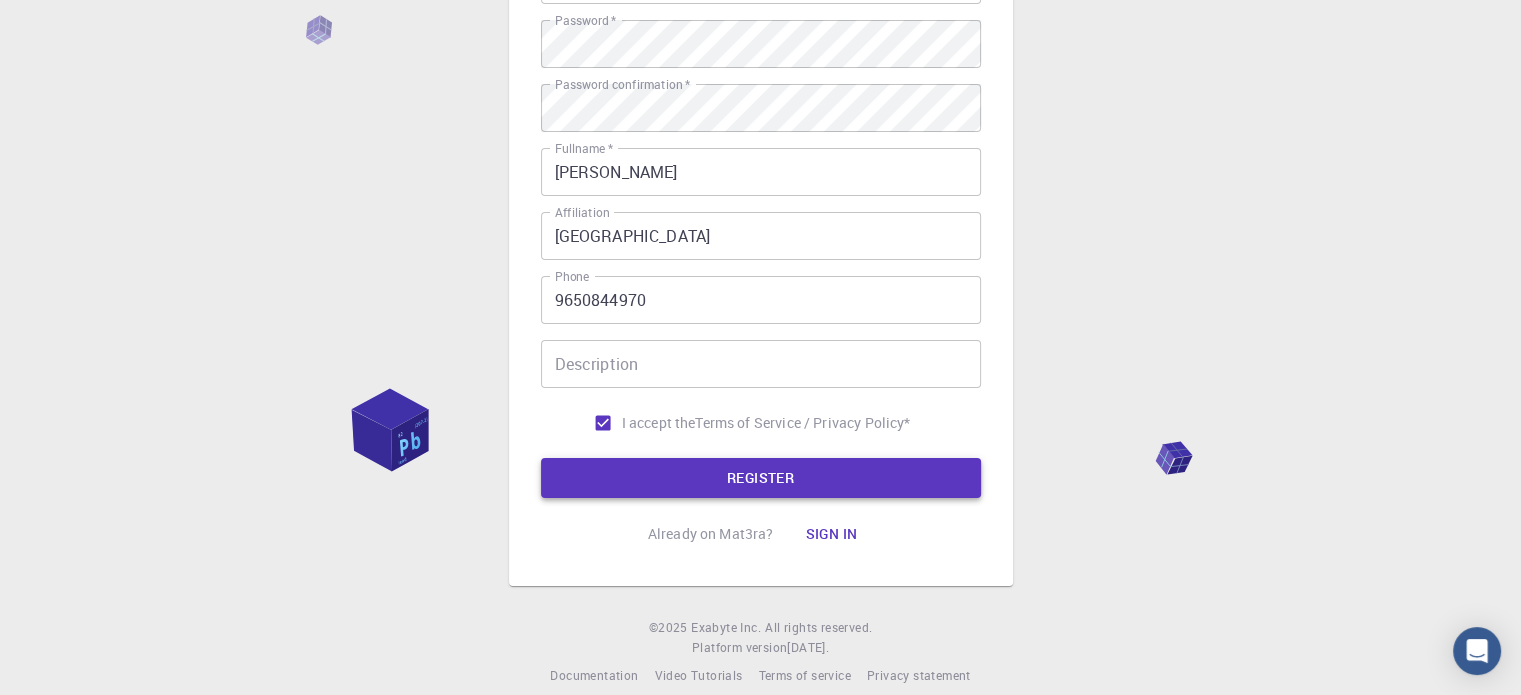click on "REGISTER" at bounding box center [761, 478] 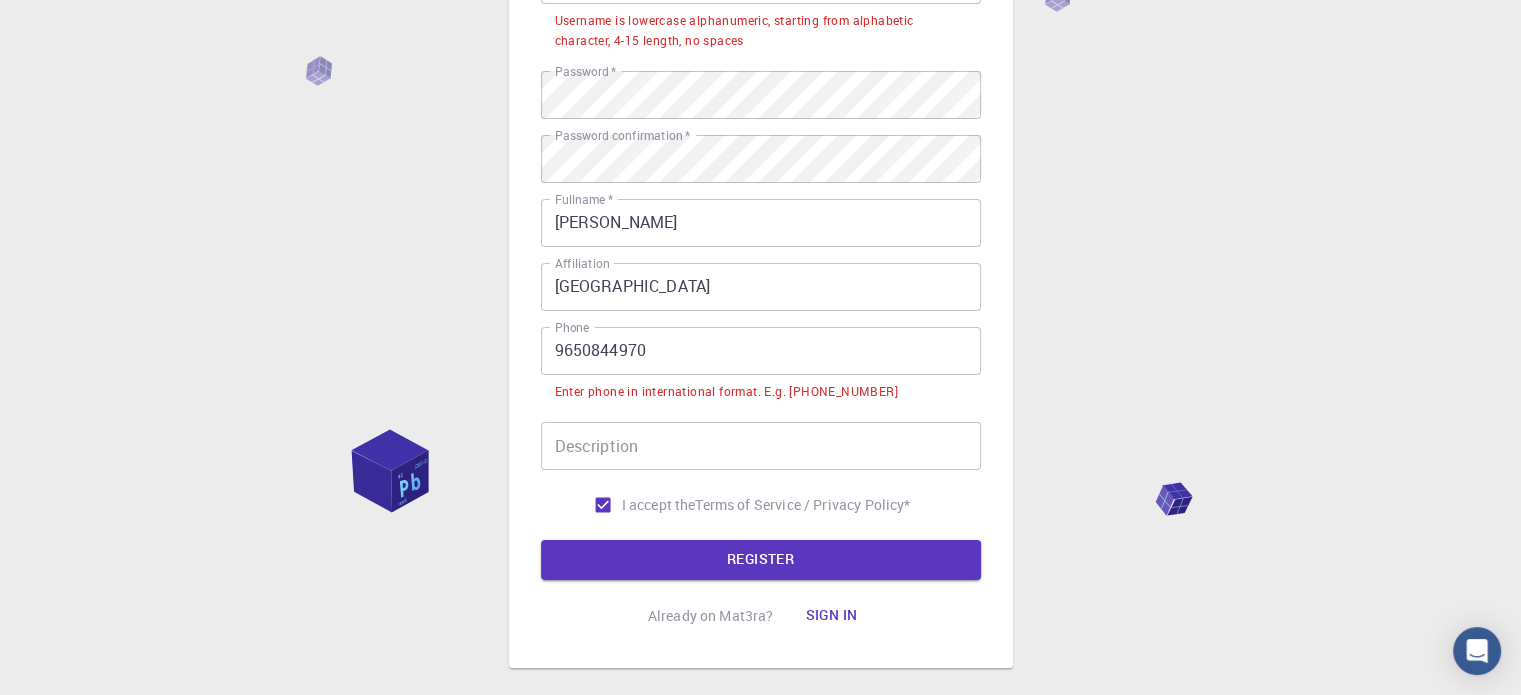 click on "9650844970" at bounding box center [761, 351] 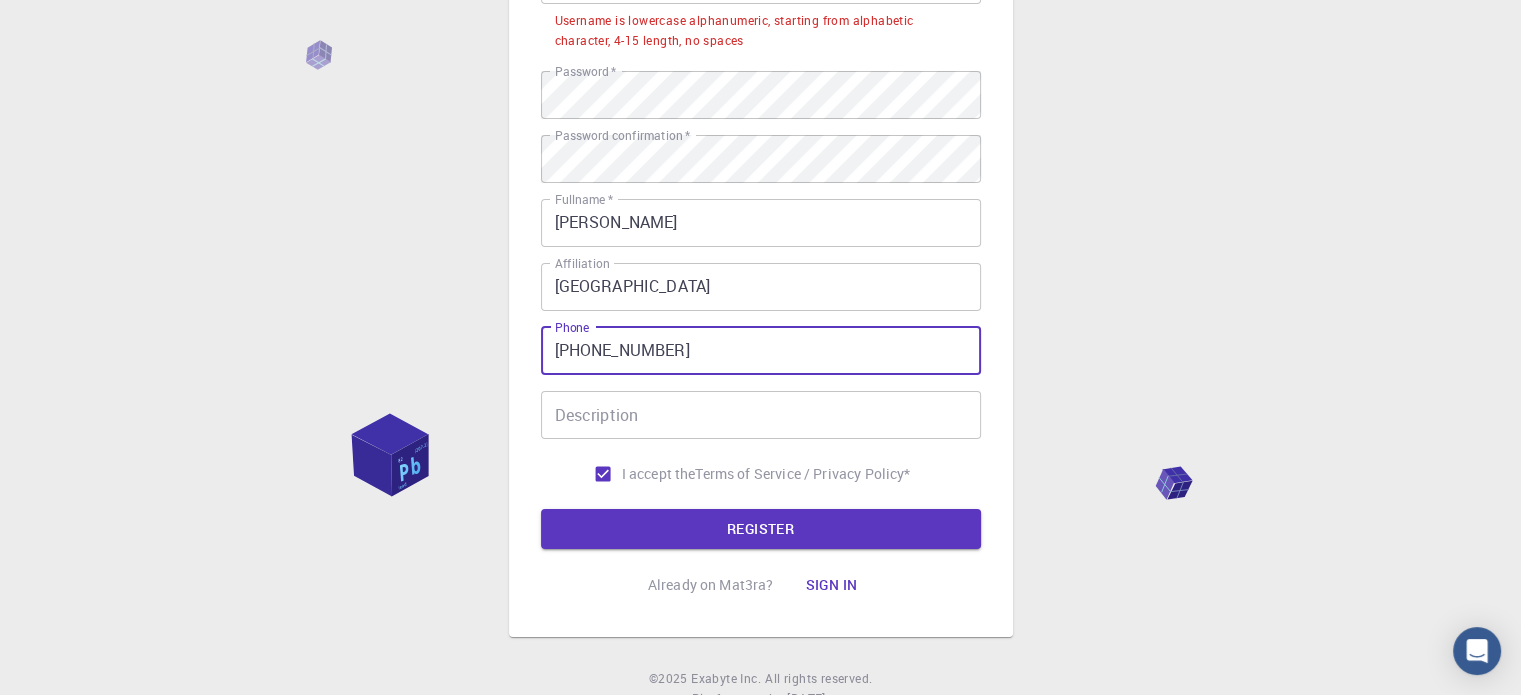type on "+919650844970" 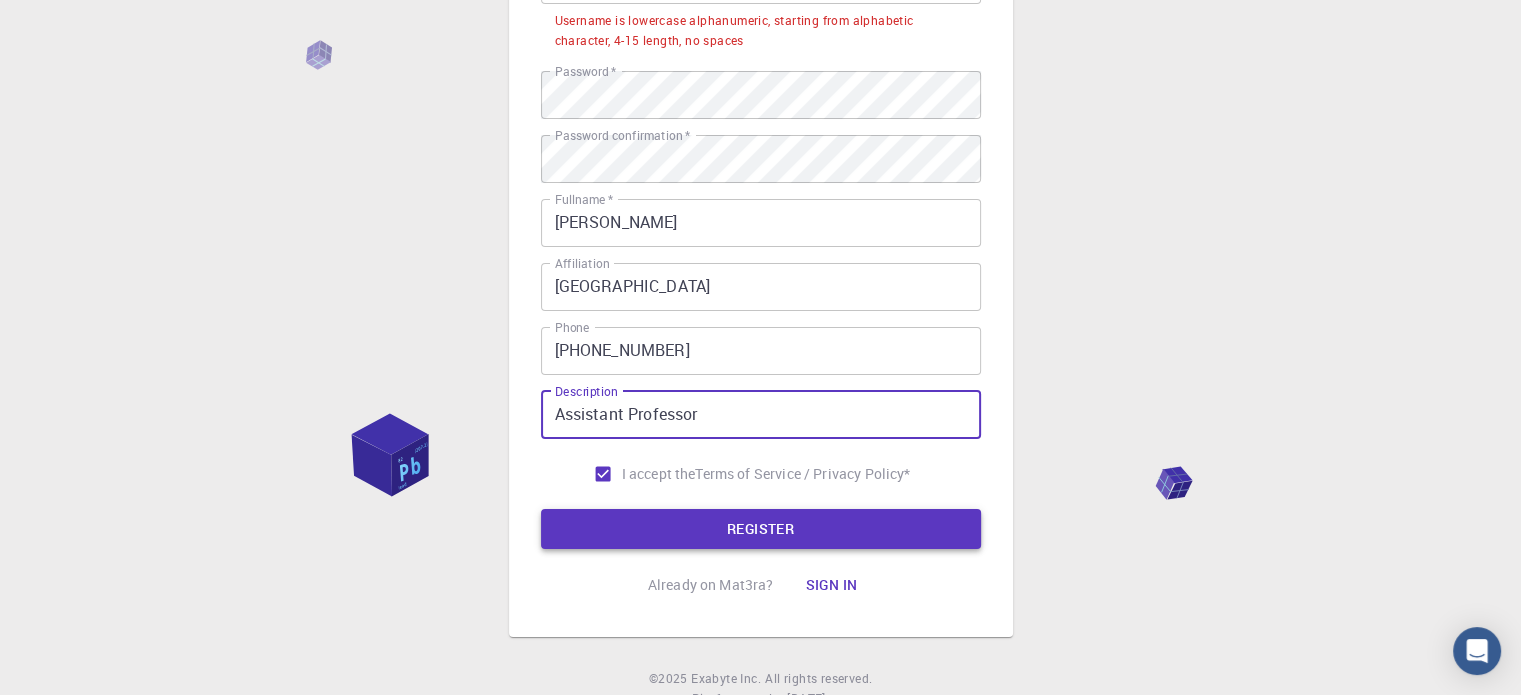 type on "Assistant Professor" 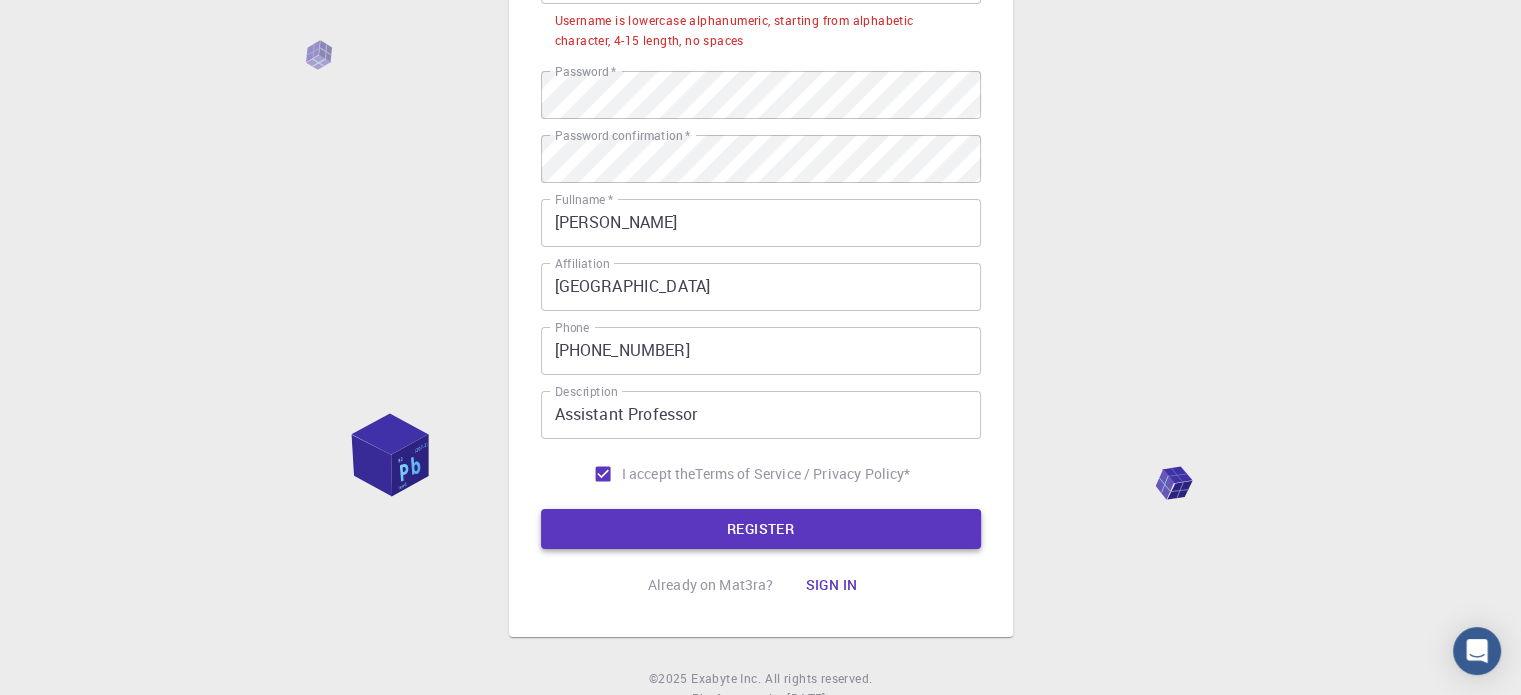 click on "REGISTER" at bounding box center (761, 529) 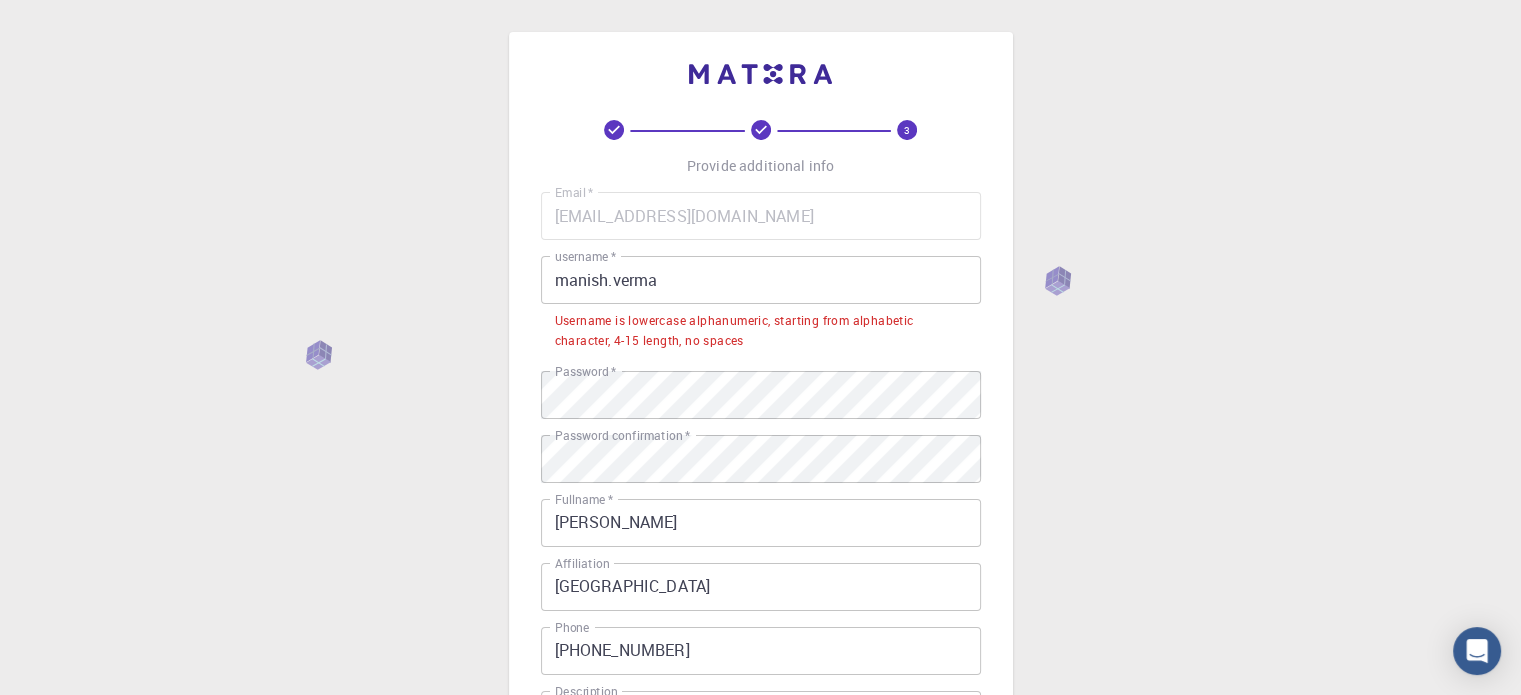 scroll, scrollTop: 0, scrollLeft: 0, axis: both 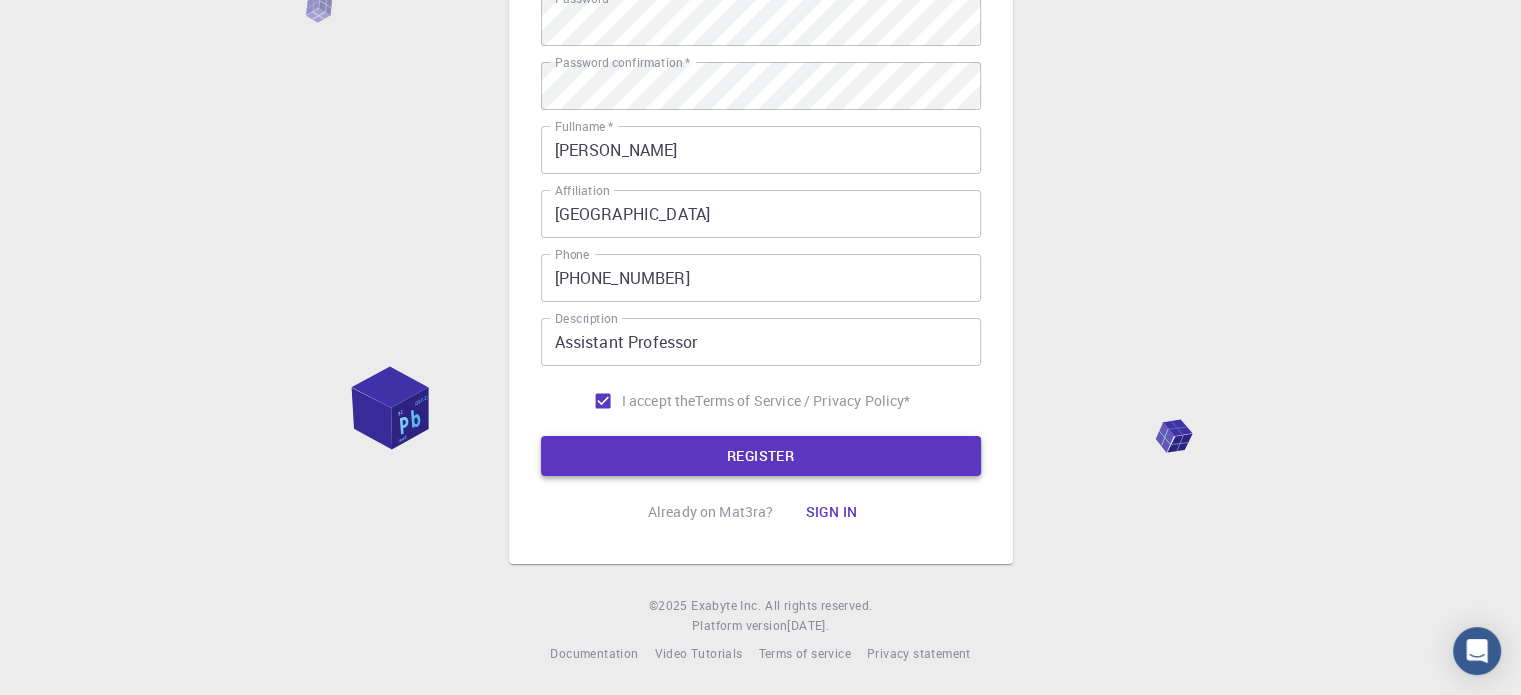 type on "manishverma" 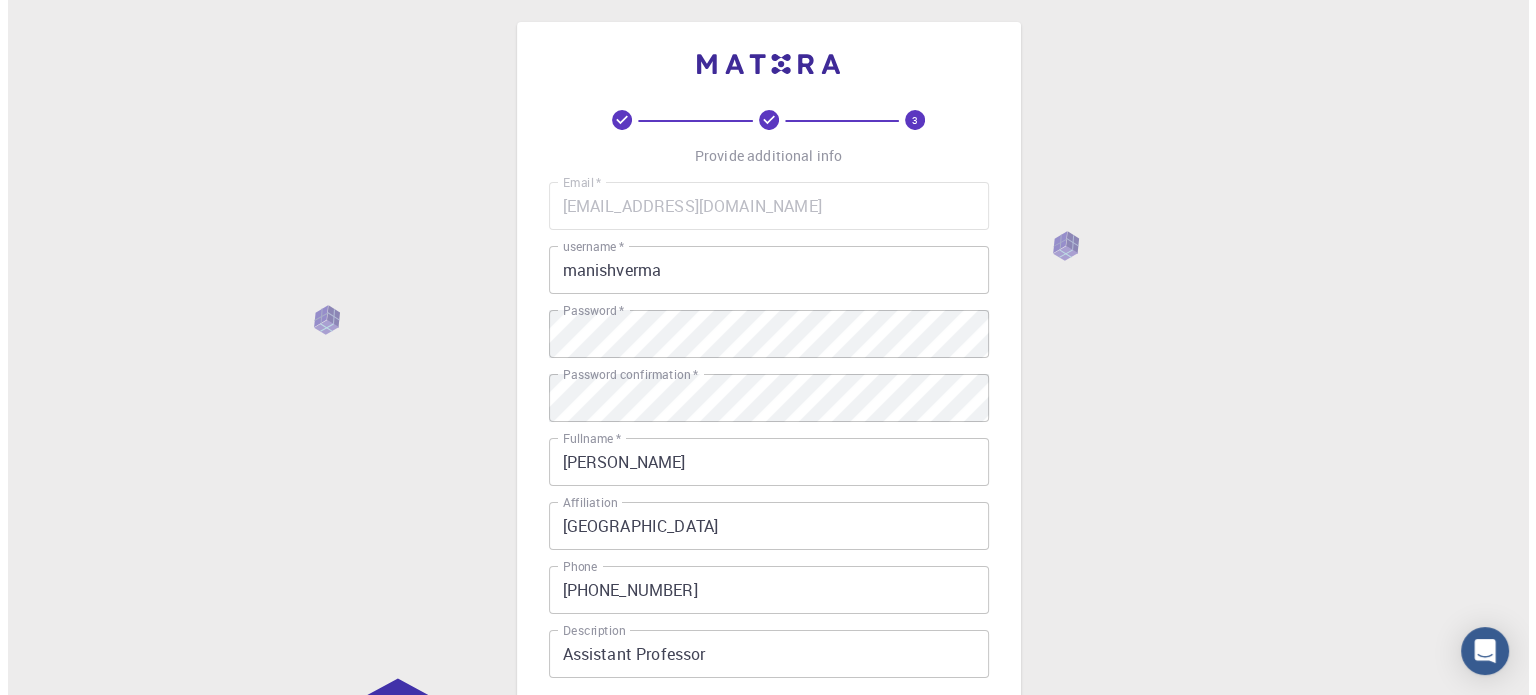 scroll, scrollTop: 0, scrollLeft: 0, axis: both 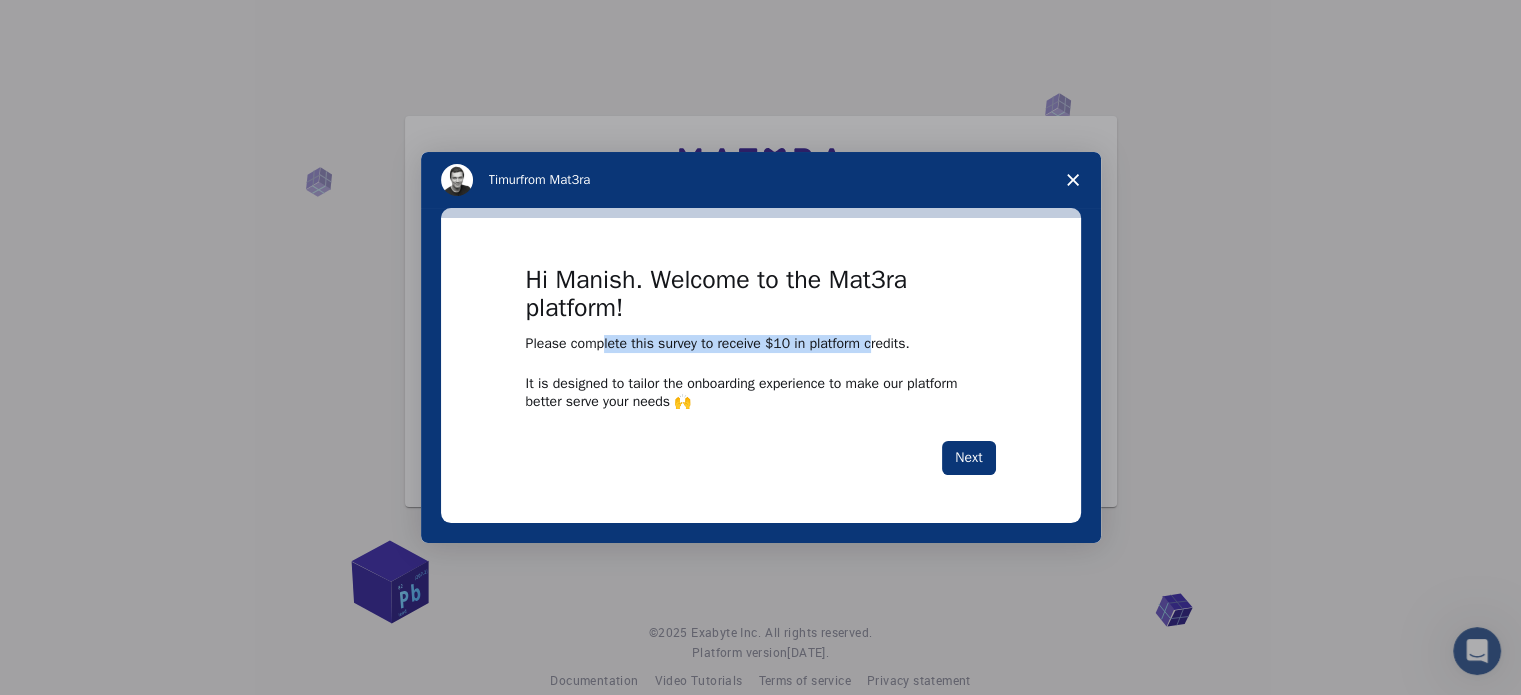 drag, startPoint x: 600, startPoint y: 346, endPoint x: 868, endPoint y: 340, distance: 268.06717 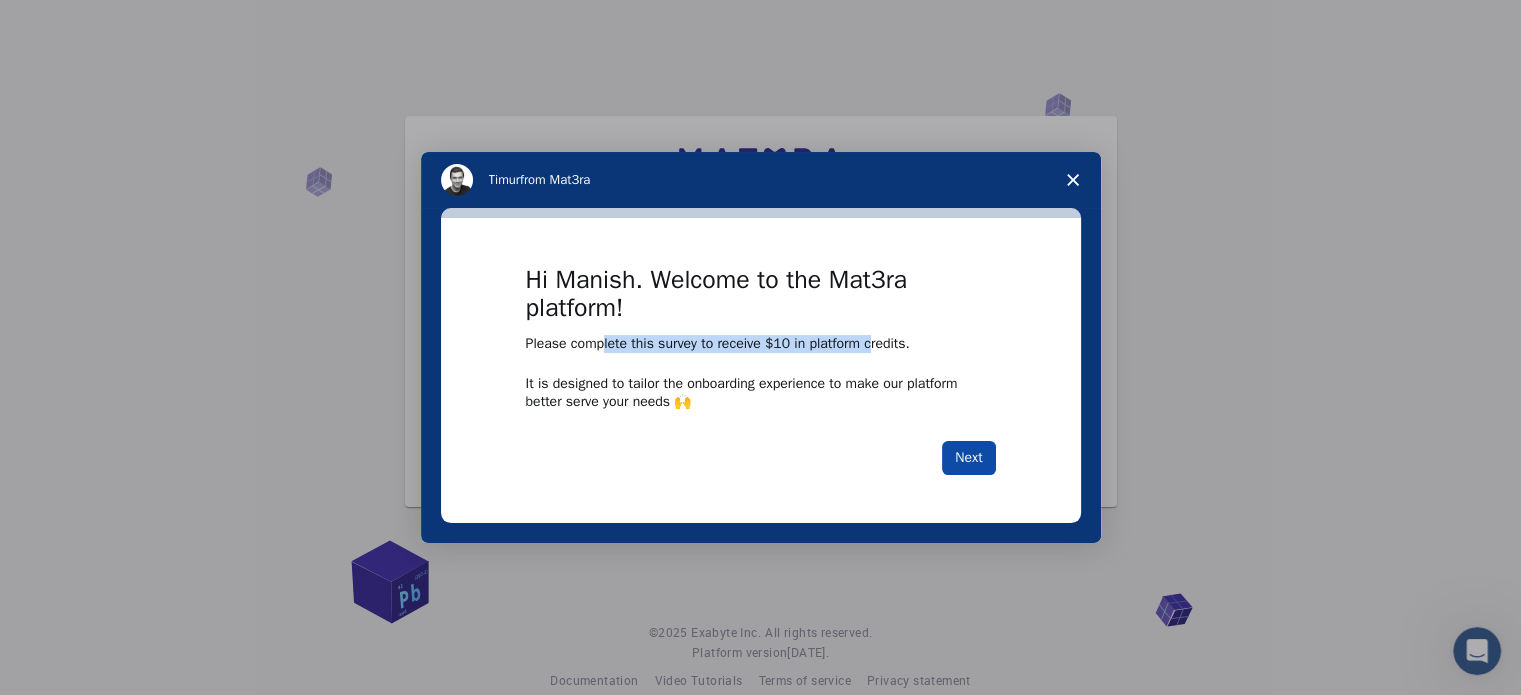 click on "Next" at bounding box center [968, 458] 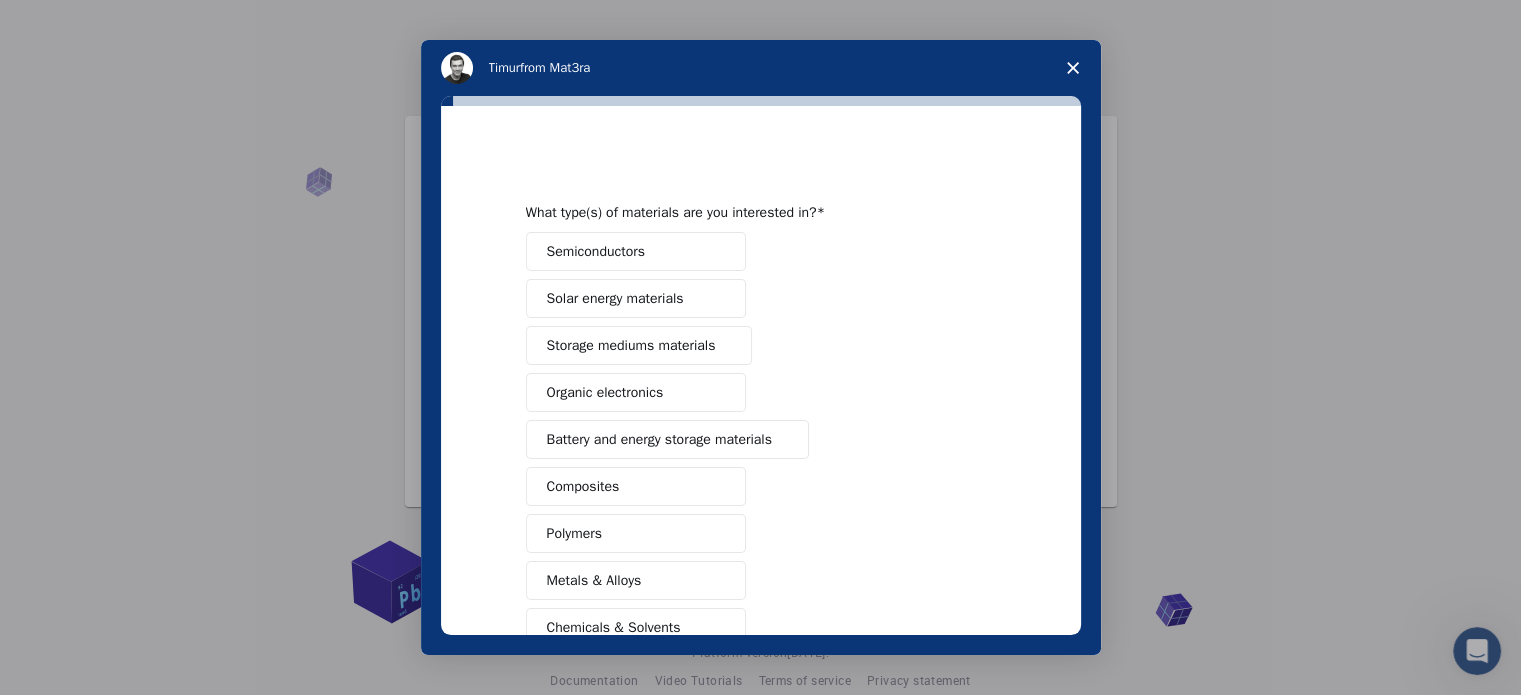click on "Solar energy materials" at bounding box center [636, 298] 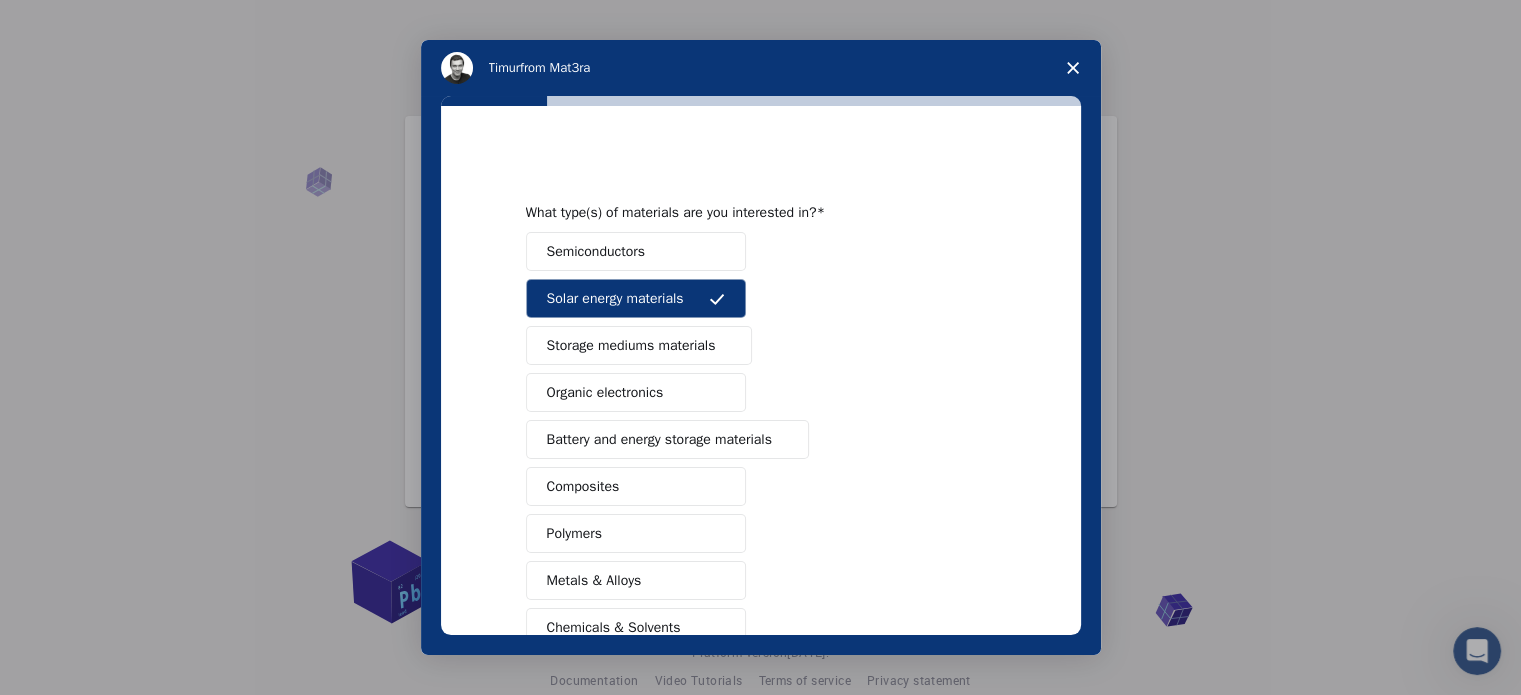 click on "Storage mediums materials" at bounding box center (631, 345) 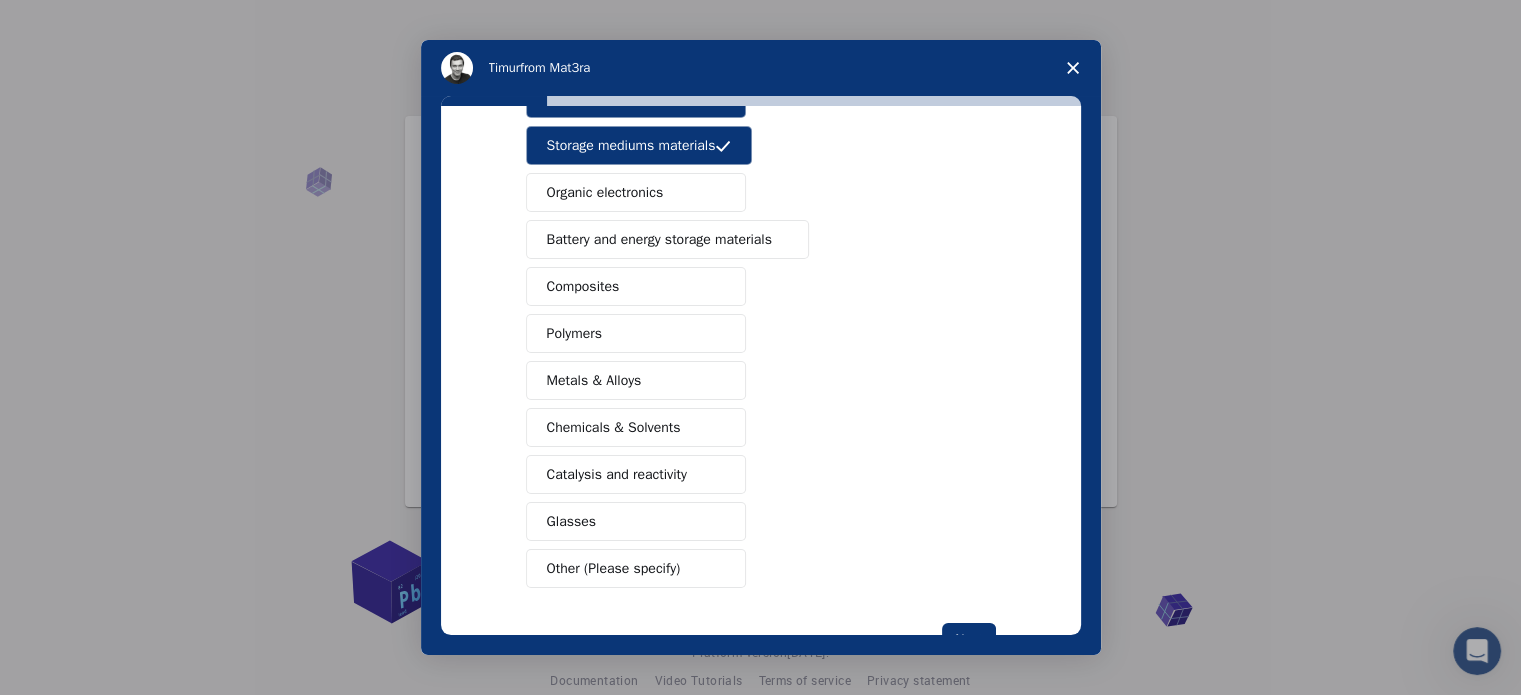 scroll, scrollTop: 264, scrollLeft: 0, axis: vertical 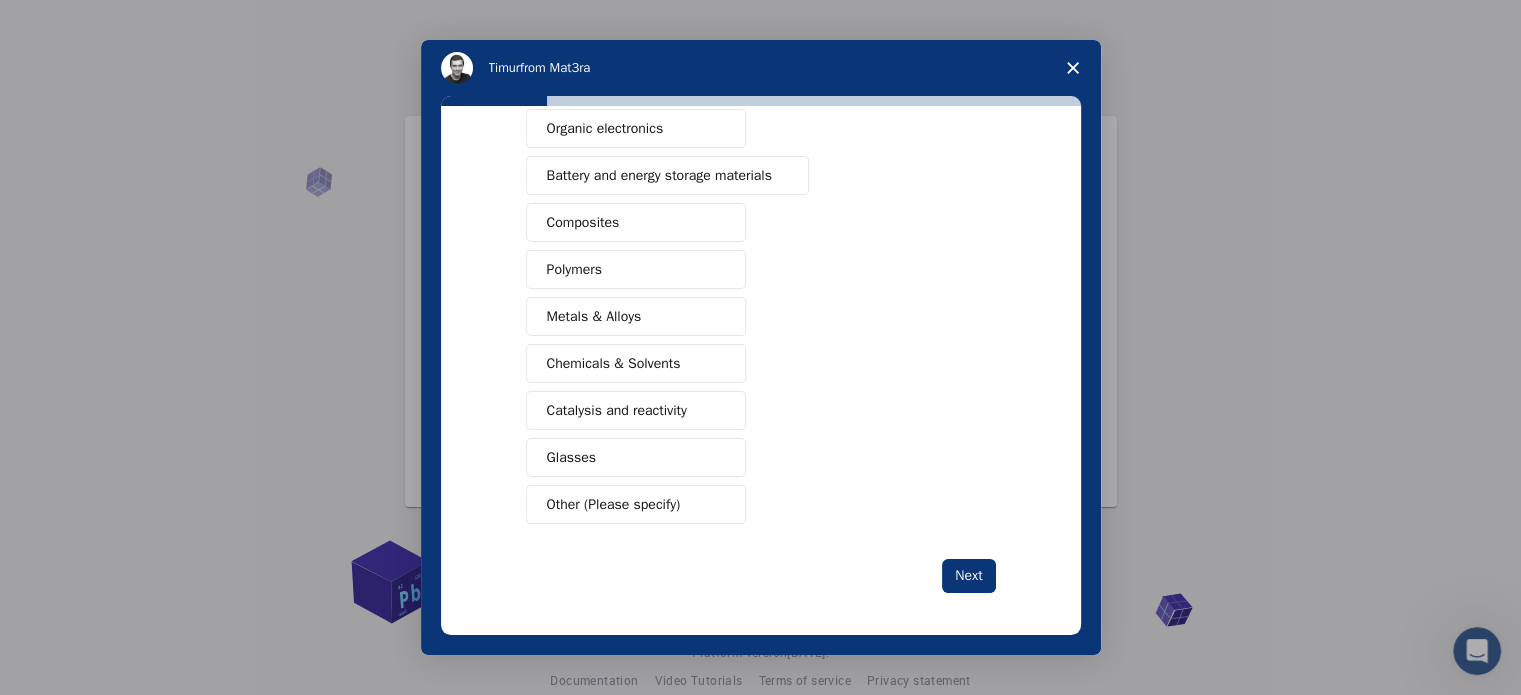 click on "Composites" at bounding box center [636, 222] 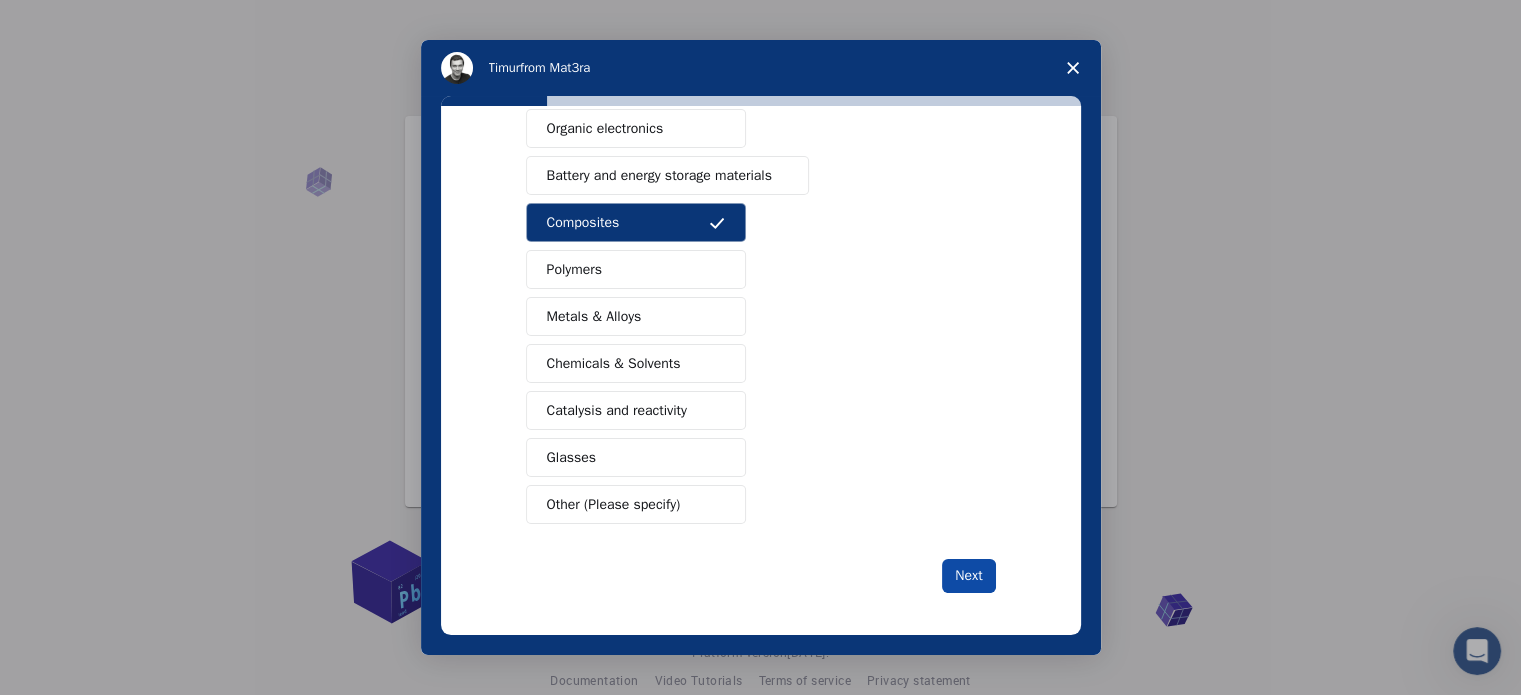 click on "Next" at bounding box center (968, 576) 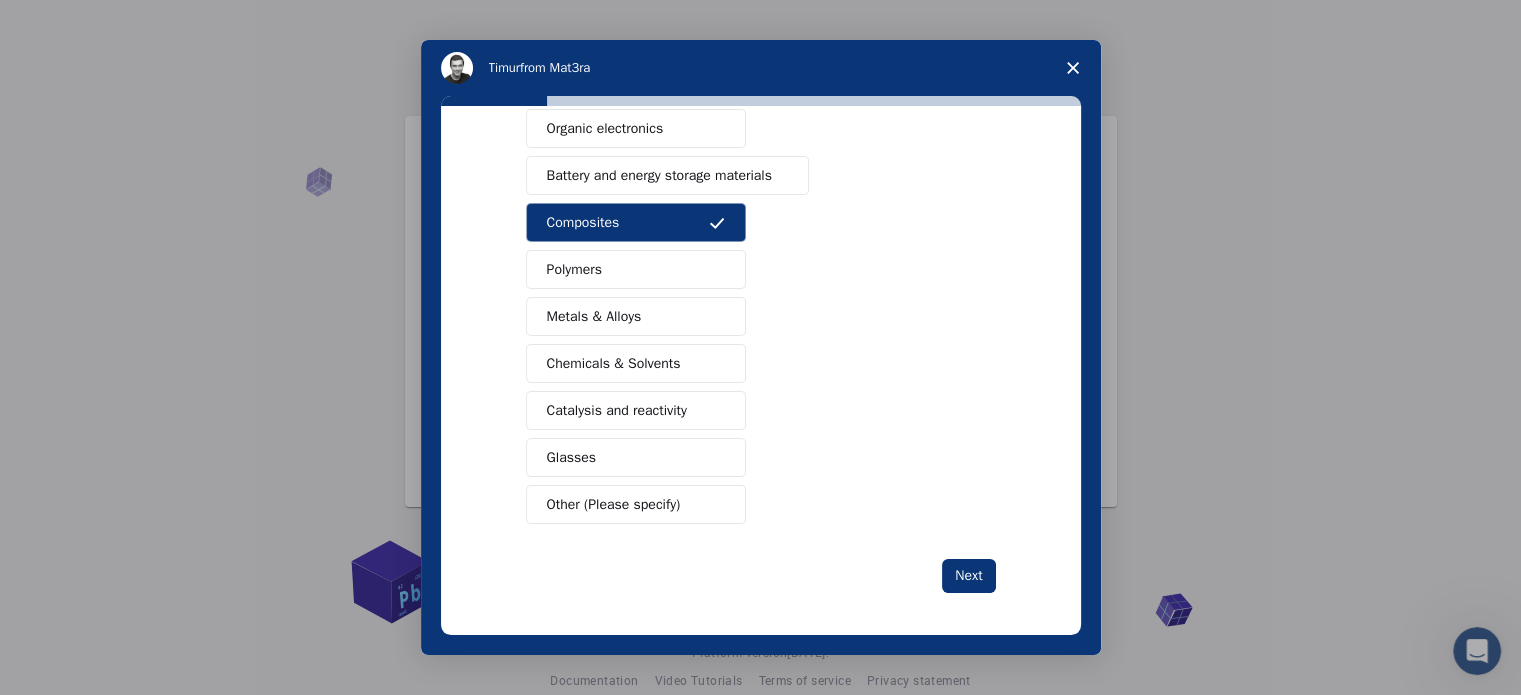 scroll, scrollTop: 0, scrollLeft: 0, axis: both 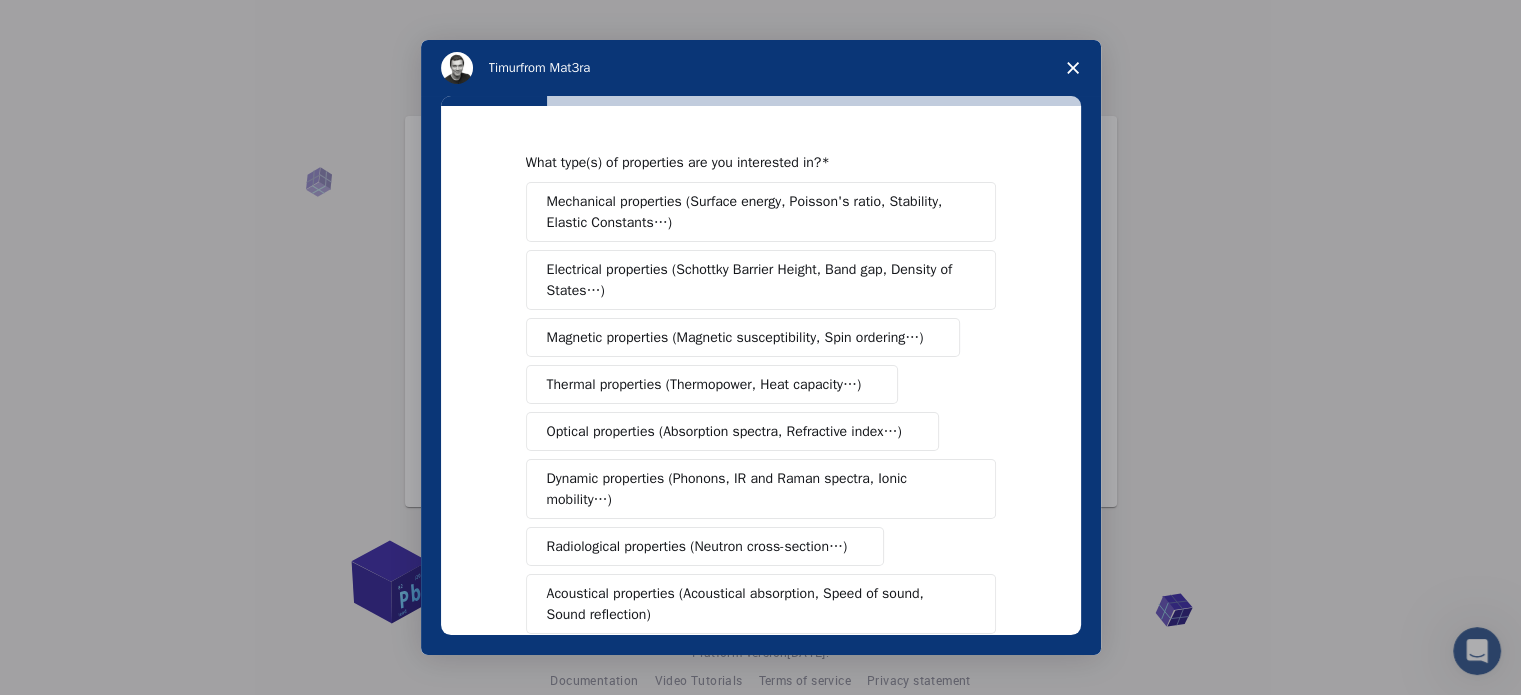 click on "Electrical properties (Schottky Barrier Height, Band gap, Density of States…)" at bounding box center (761, 280) 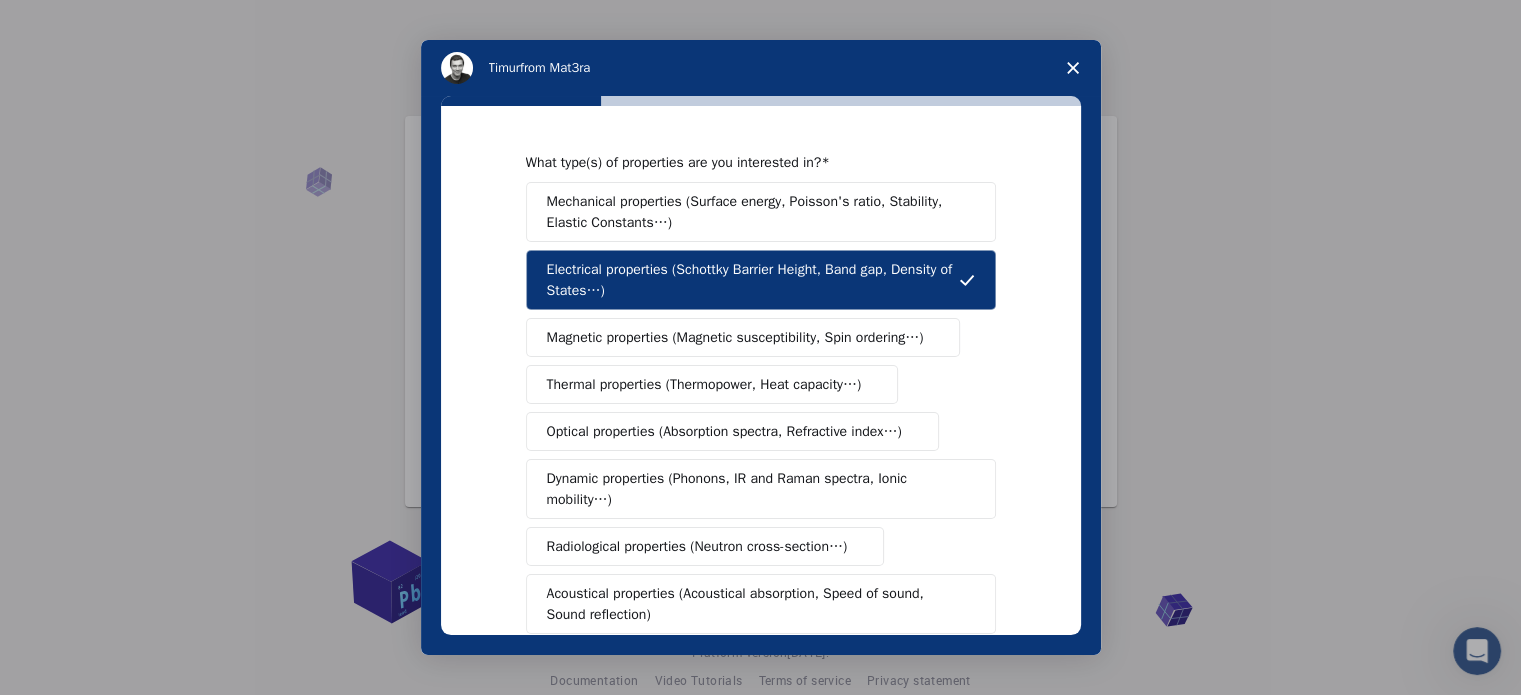 click on "Magnetic properties (Magnetic susceptibility, Spin ordering…)" at bounding box center [735, 337] 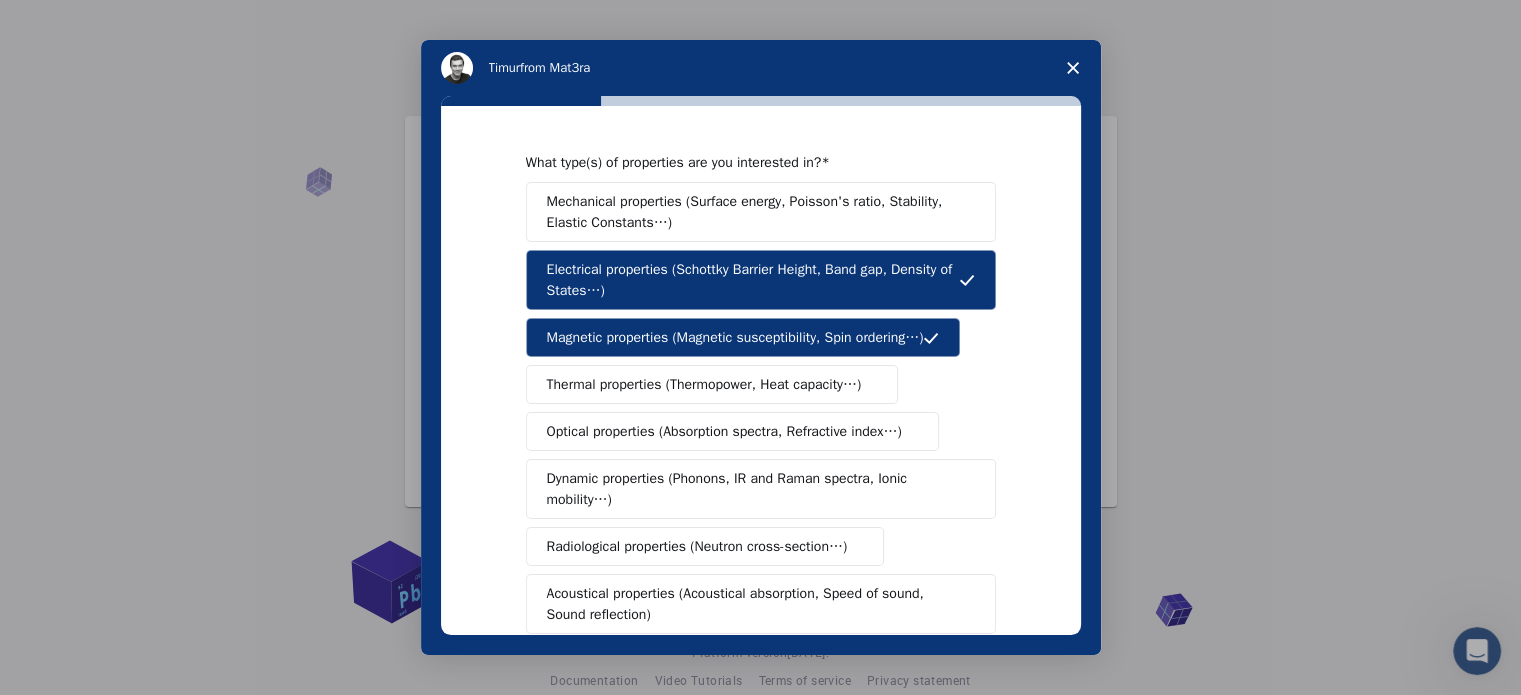 click on "Optical properties (Absorption spectra, Refractive index…)" at bounding box center [724, 431] 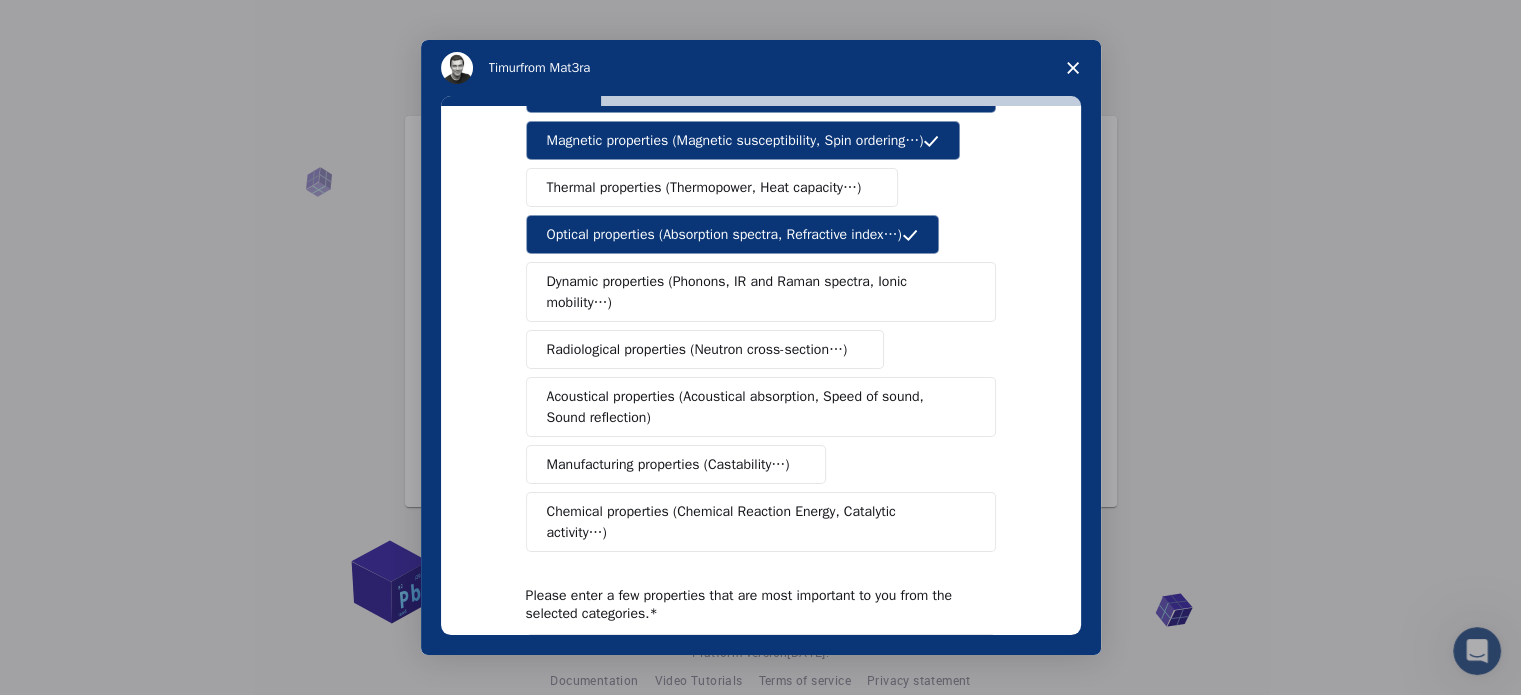 scroll, scrollTop: 200, scrollLeft: 0, axis: vertical 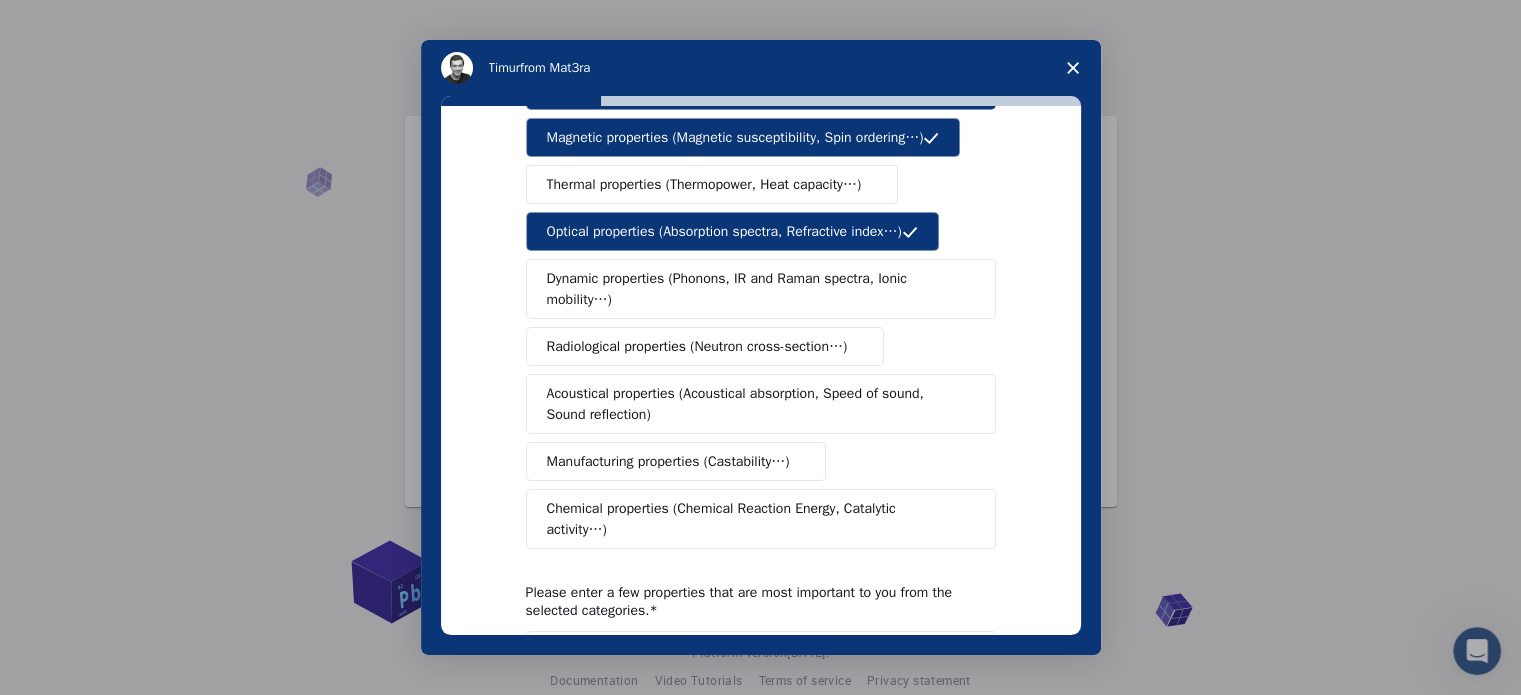 click on "Chemical properties (Chemical Reaction Energy, Catalytic activity…)" at bounding box center [753, 519] 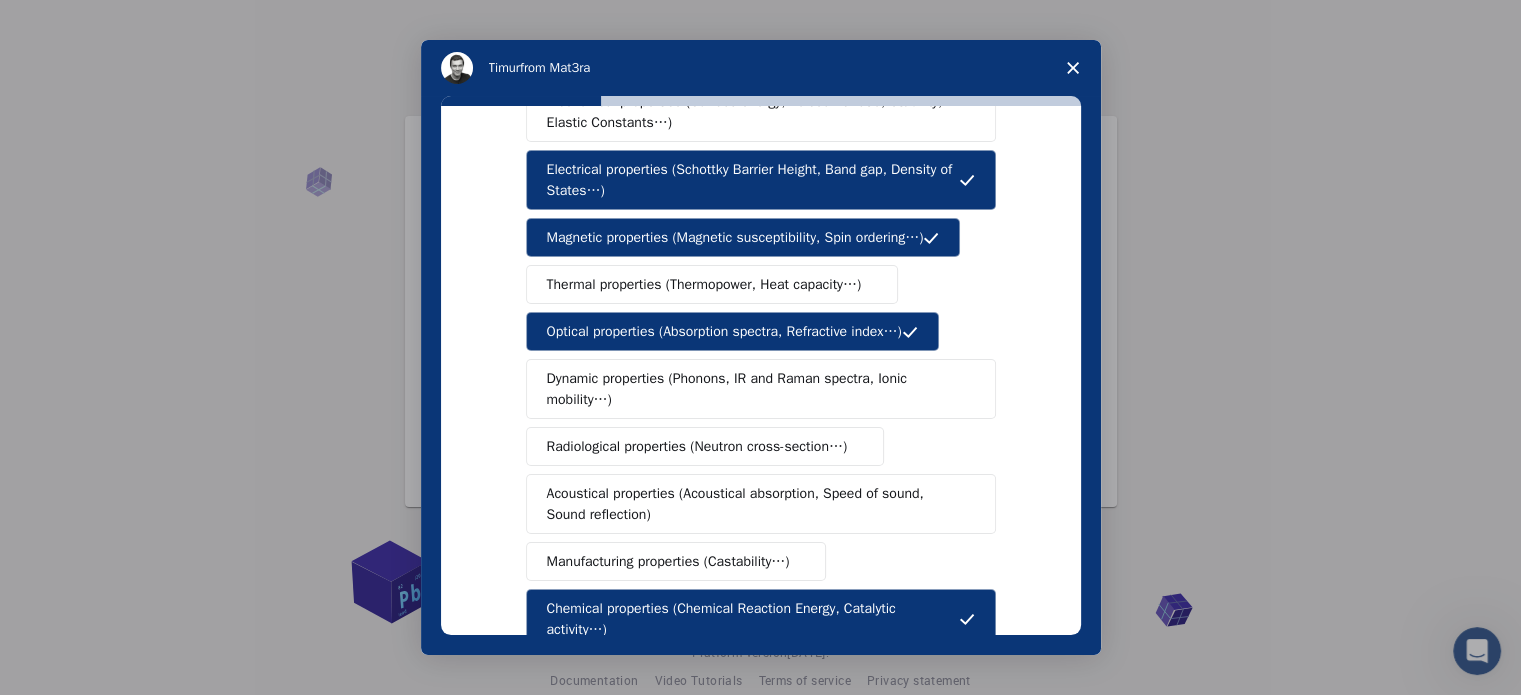 scroll, scrollTop: 0, scrollLeft: 0, axis: both 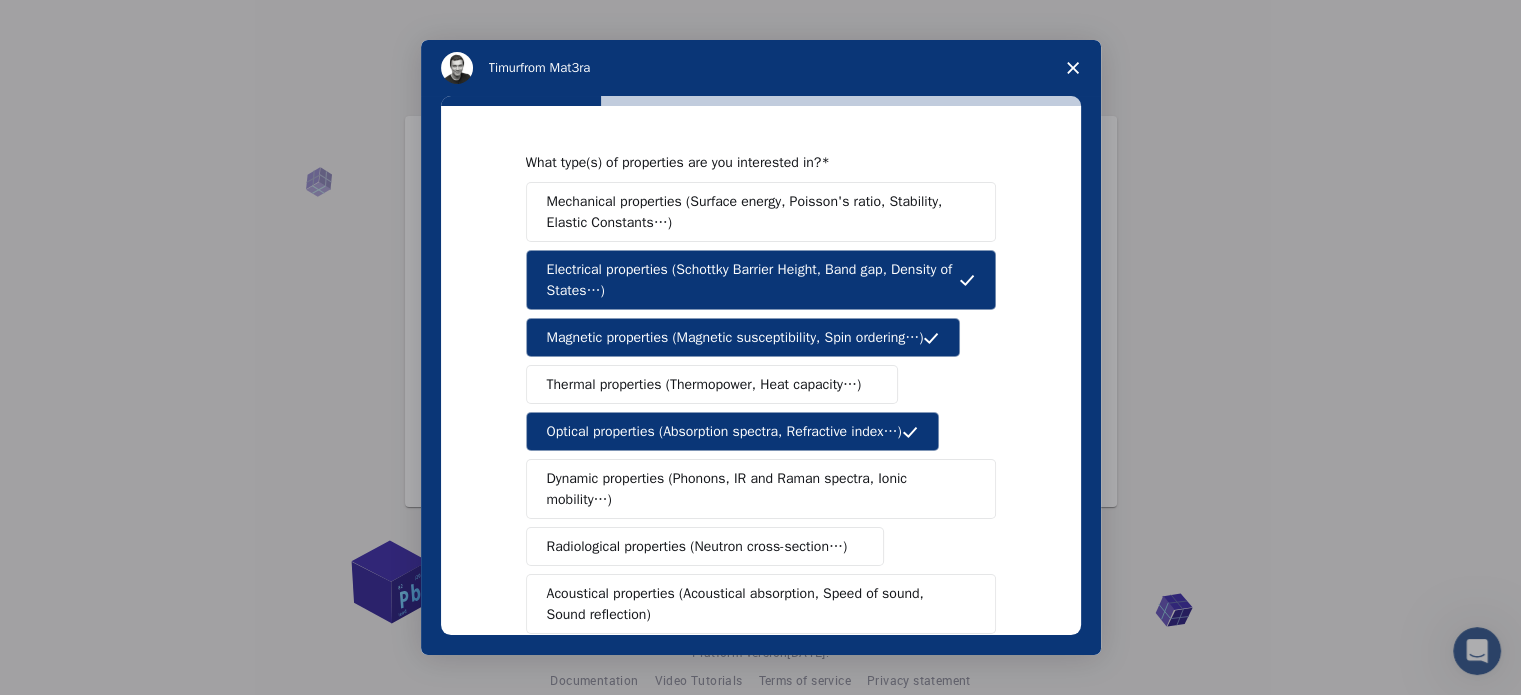 click on "Mechanical properties (Surface energy, Poisson's ratio, Stability, Elastic Constants…)" at bounding box center [754, 212] 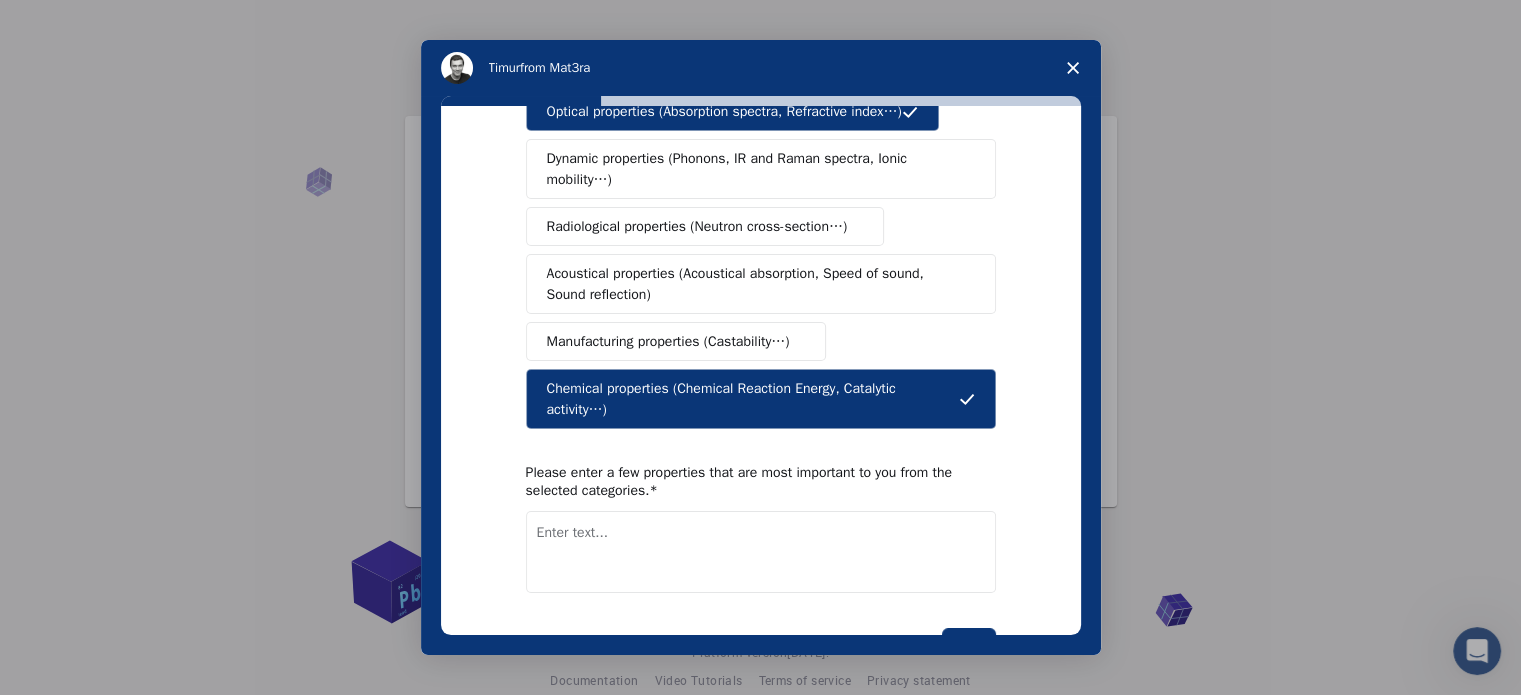scroll, scrollTop: 368, scrollLeft: 0, axis: vertical 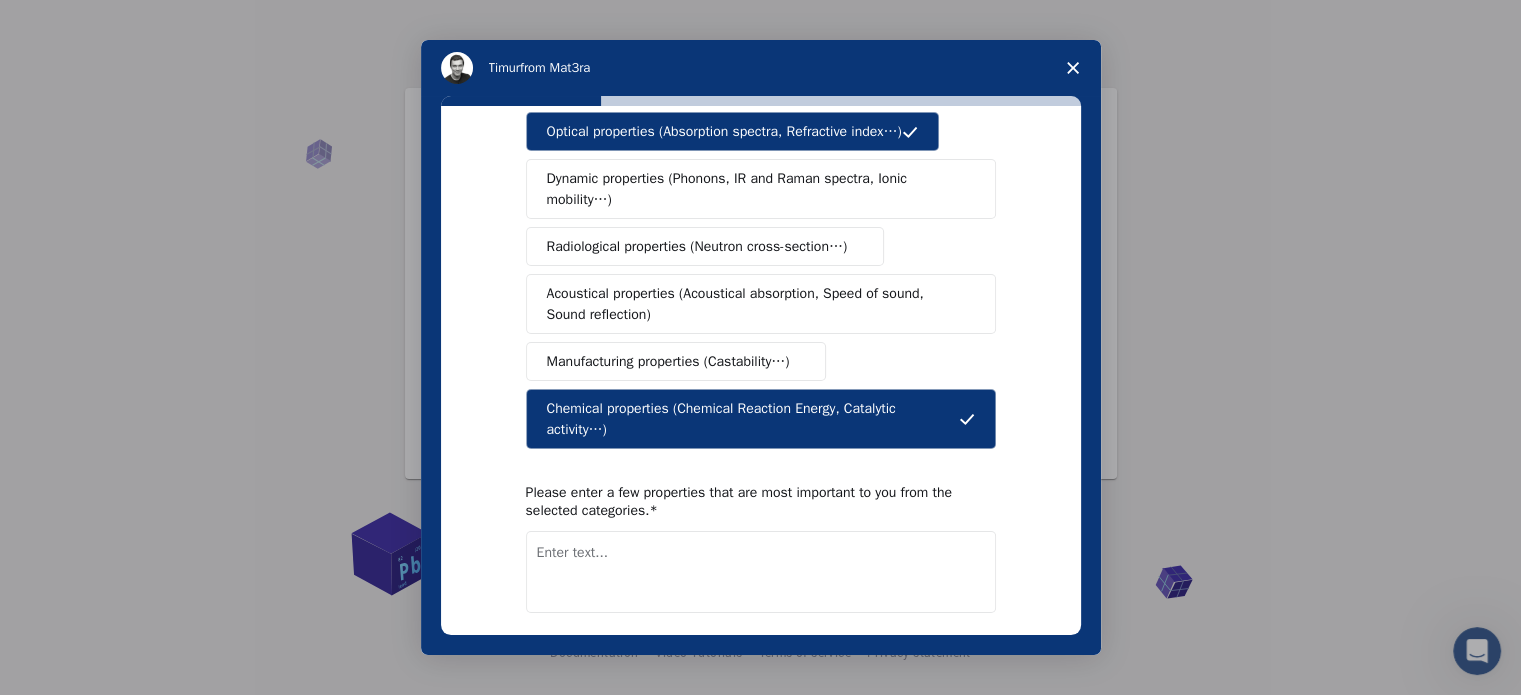 click at bounding box center [761, 572] 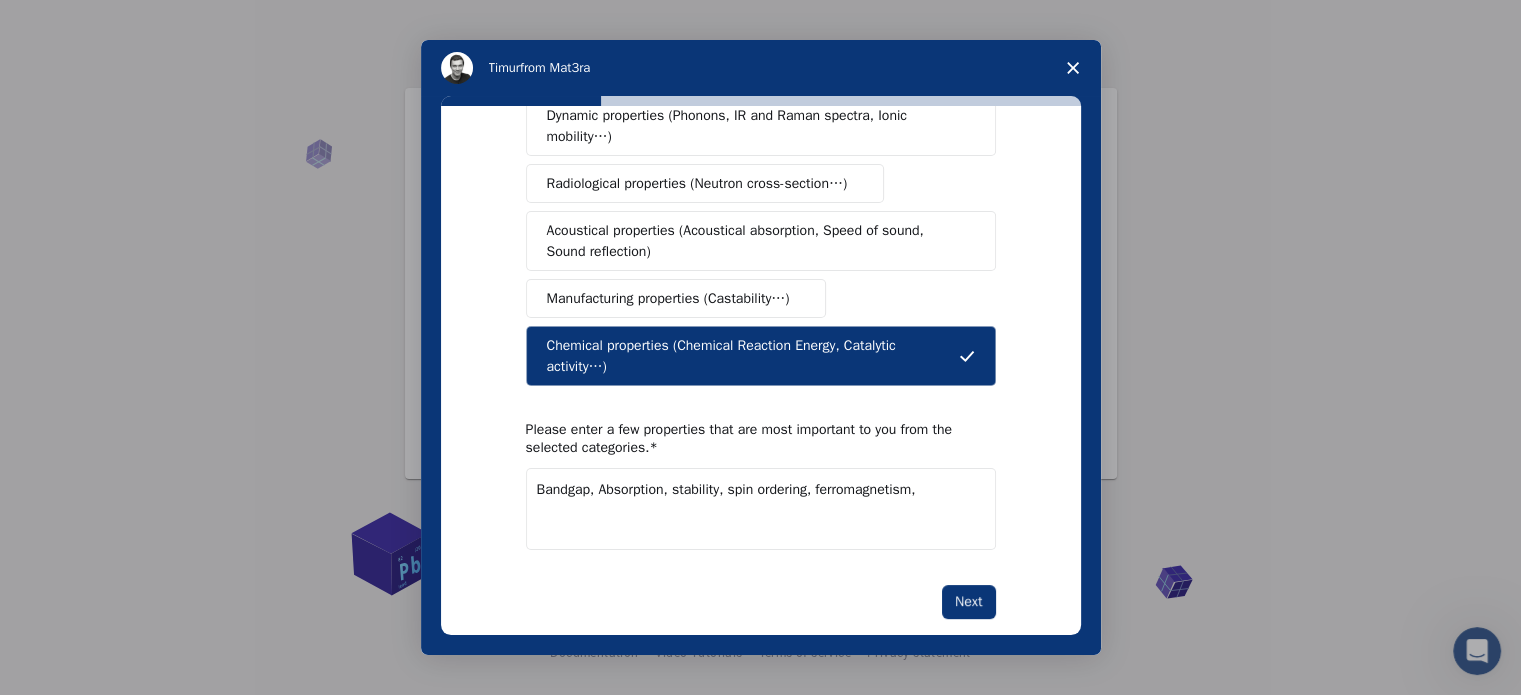 scroll, scrollTop: 368, scrollLeft: 0, axis: vertical 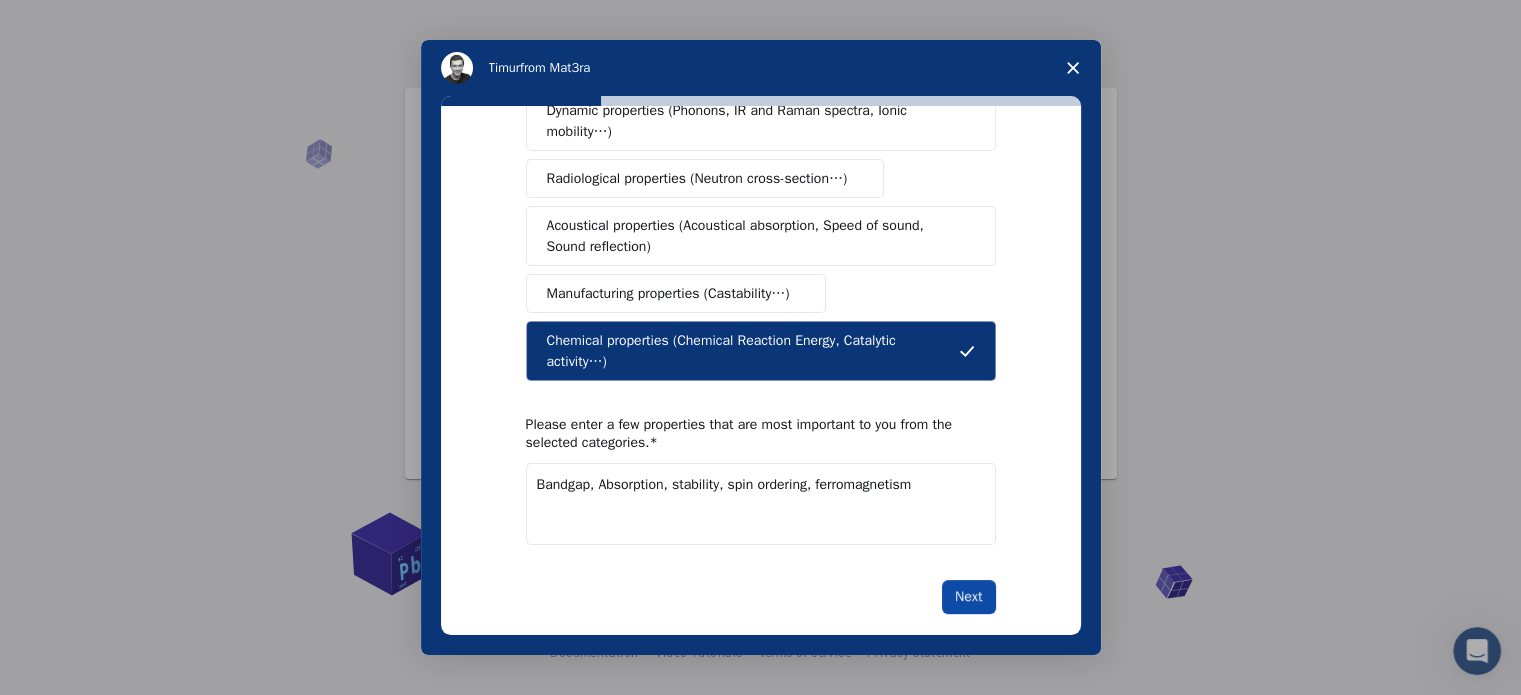 type on "Bandgap, Absorption, stability, spin ordering, ferromagnetism" 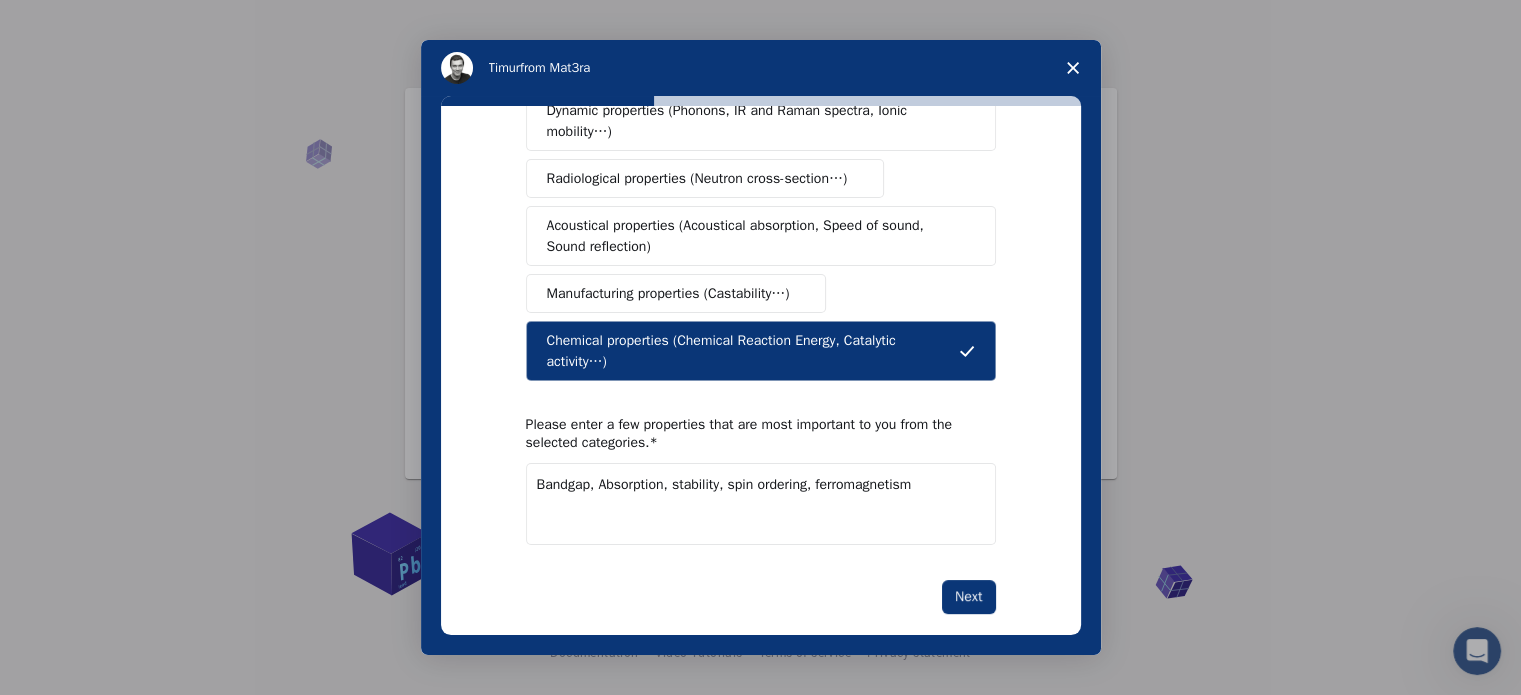scroll, scrollTop: 0, scrollLeft: 0, axis: both 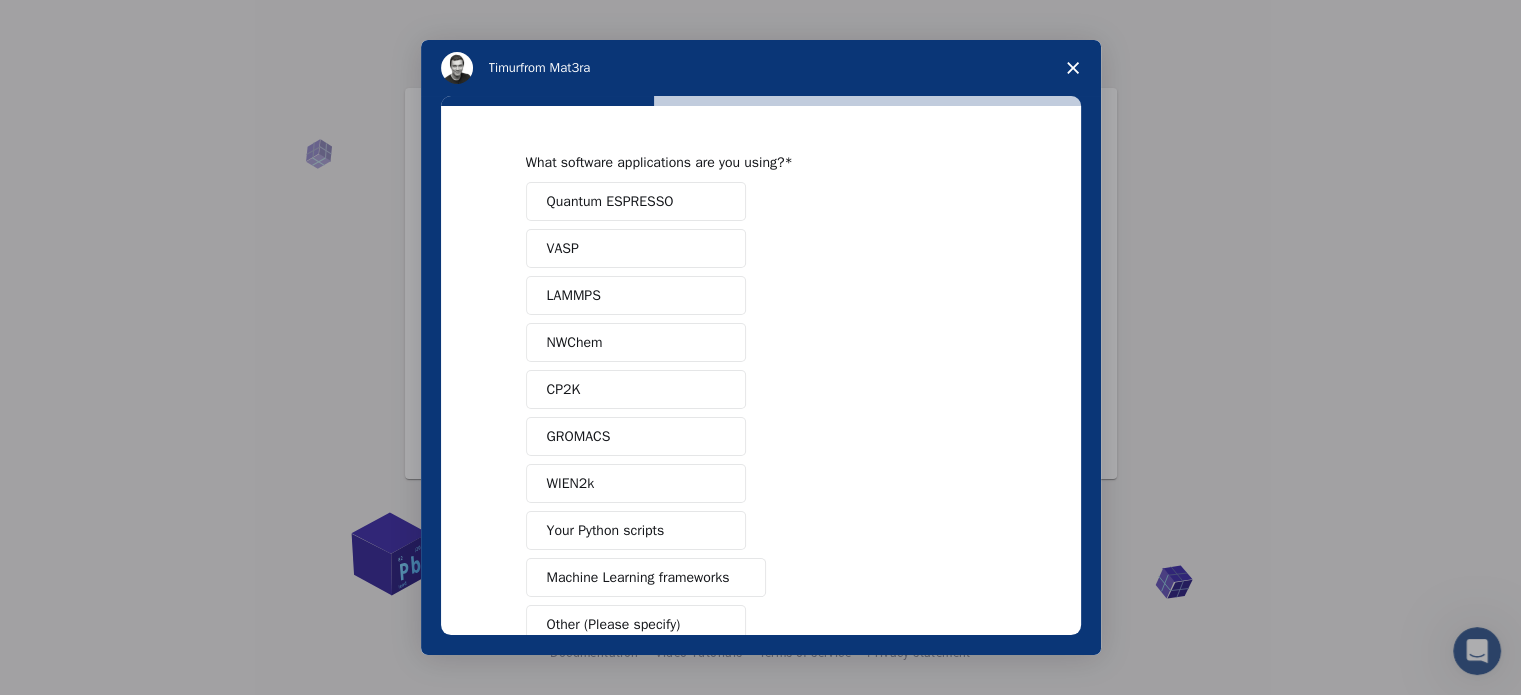 click on "Quantum ESPRESSO" at bounding box center [636, 201] 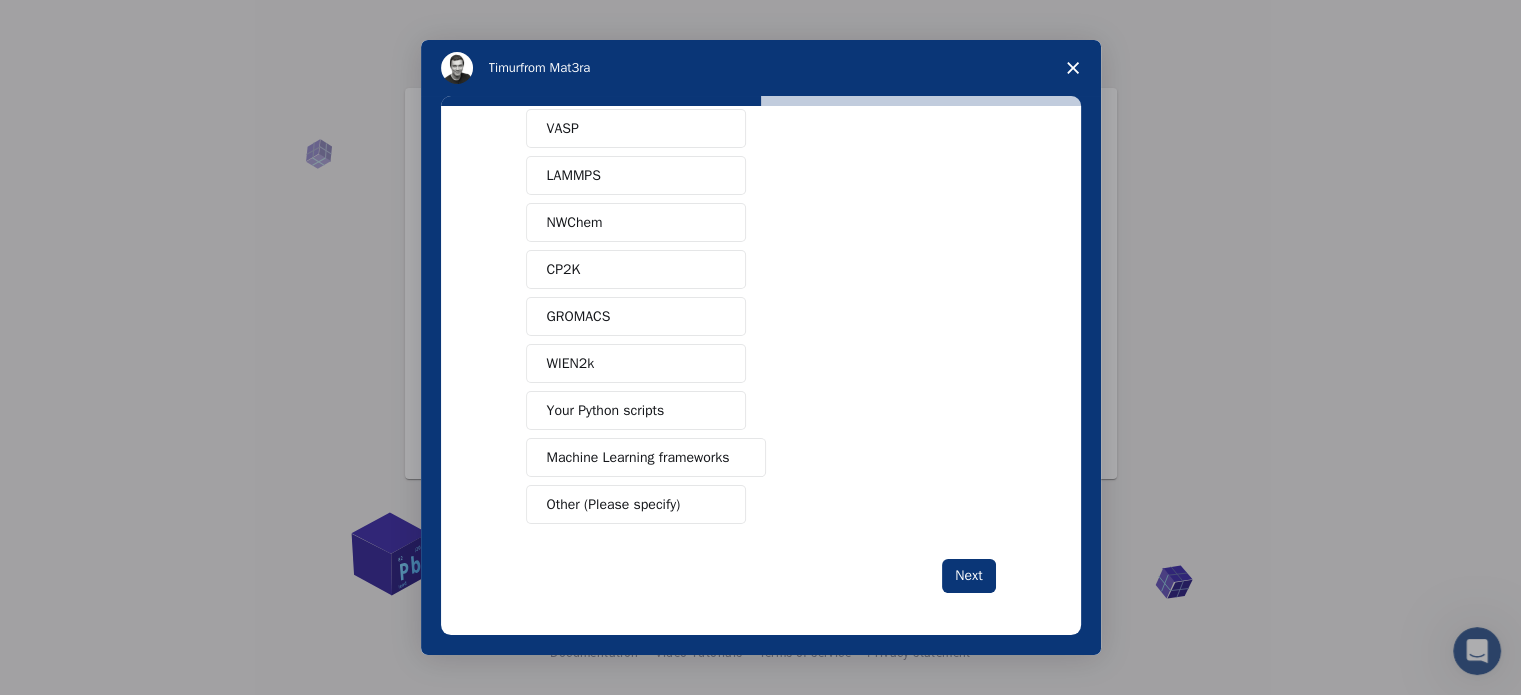 scroll, scrollTop: 121, scrollLeft: 0, axis: vertical 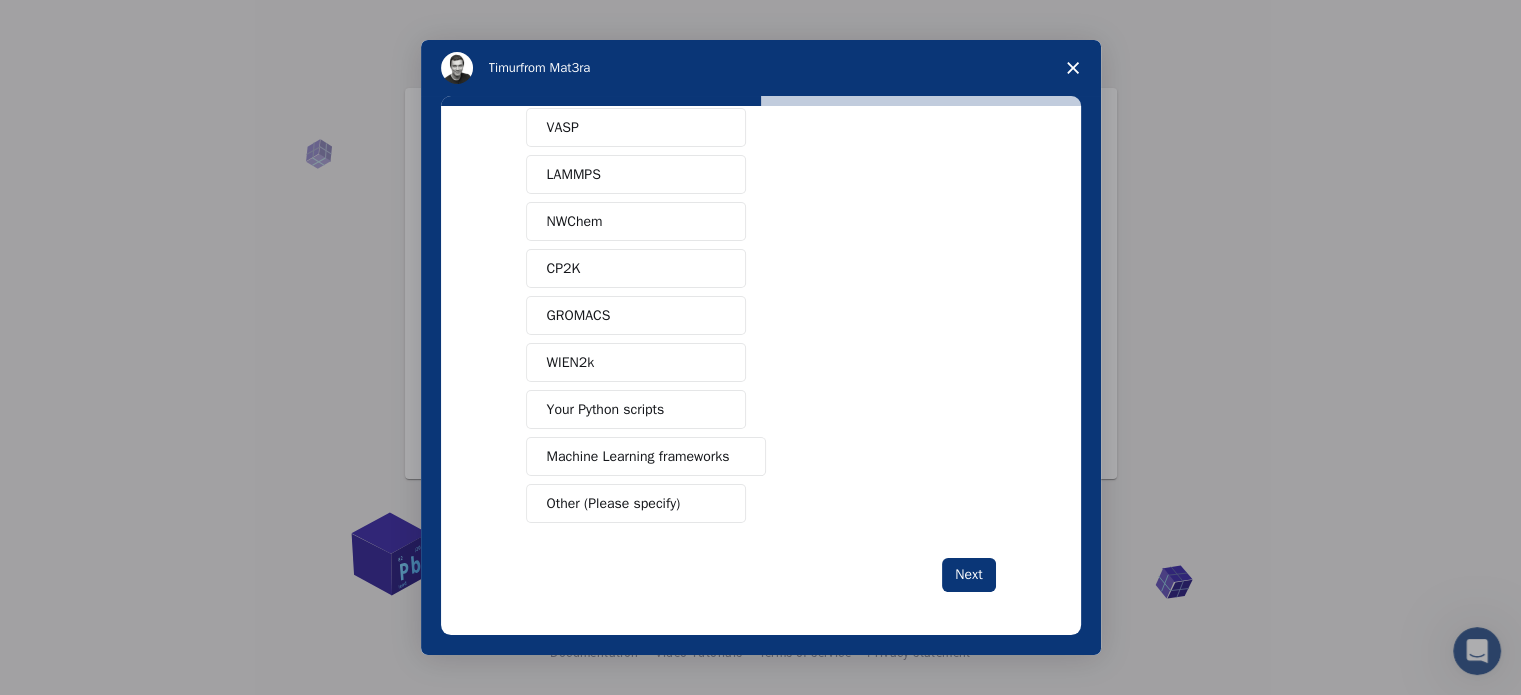 click on "Machine Learning frameworks" at bounding box center (646, 456) 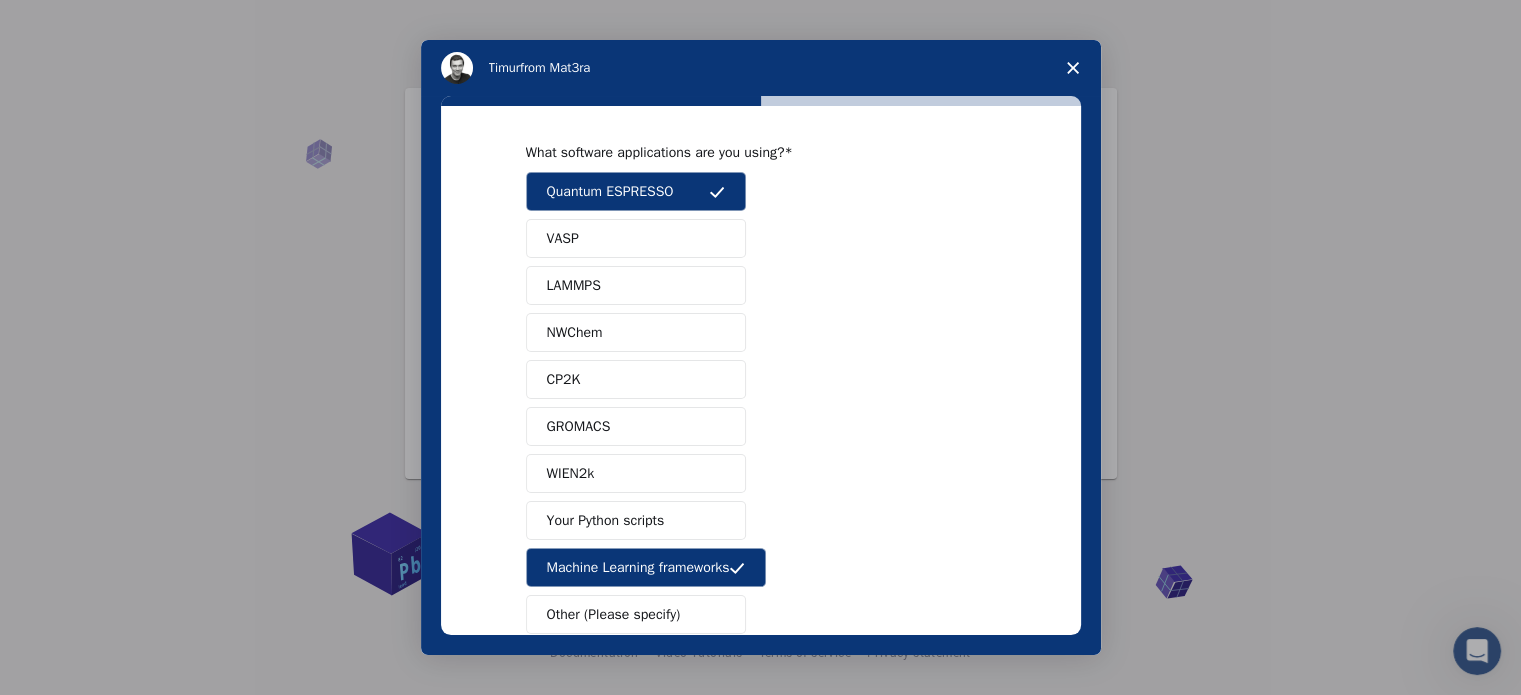 scroll, scrollTop: 0, scrollLeft: 0, axis: both 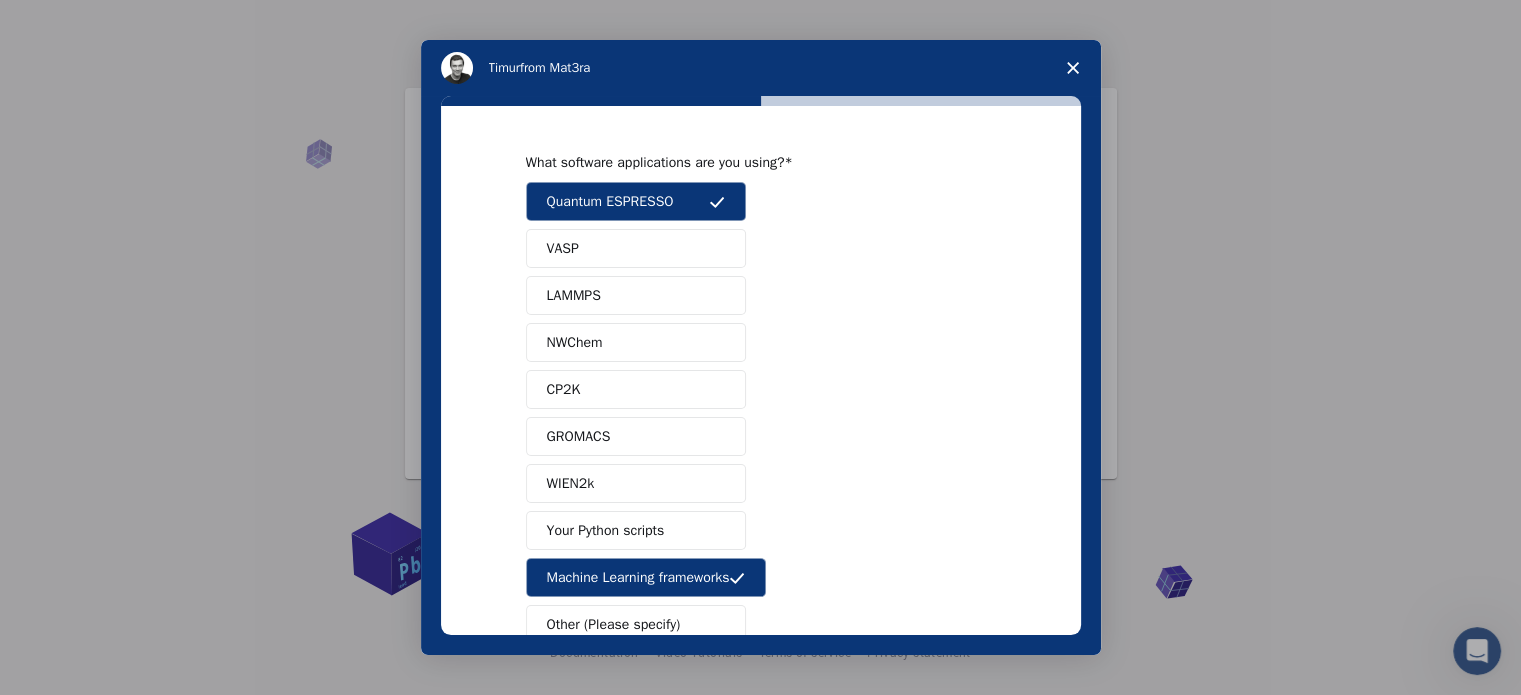 click on "VASP" at bounding box center (636, 248) 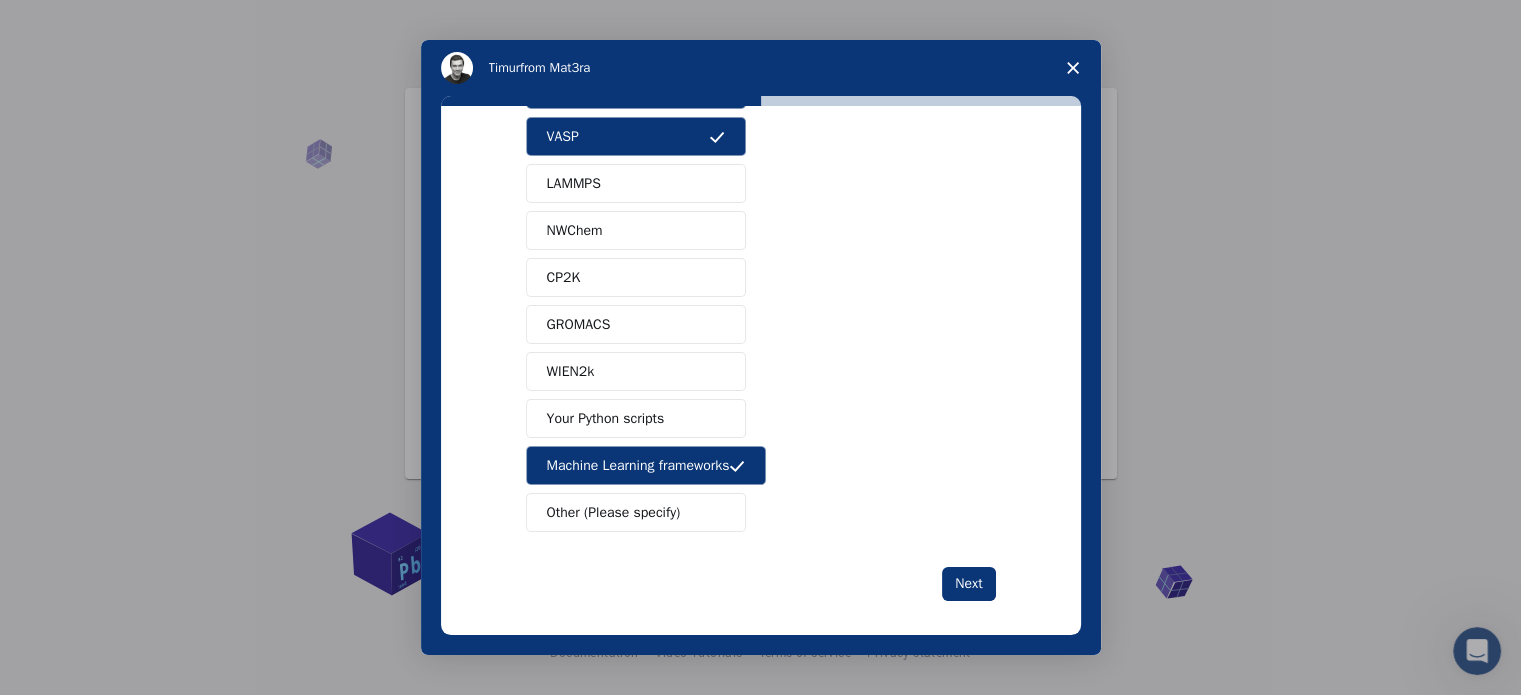 scroll, scrollTop: 121, scrollLeft: 0, axis: vertical 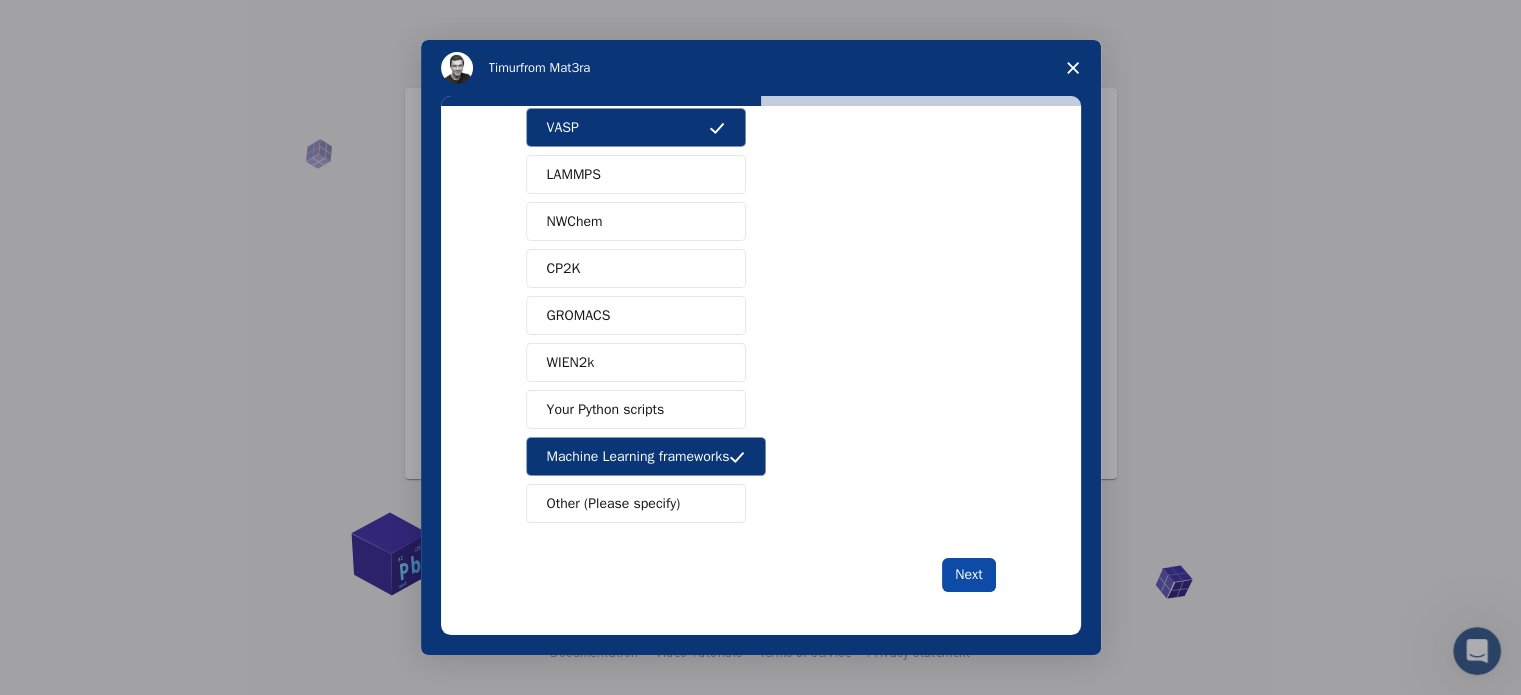 click on "Next" at bounding box center [968, 575] 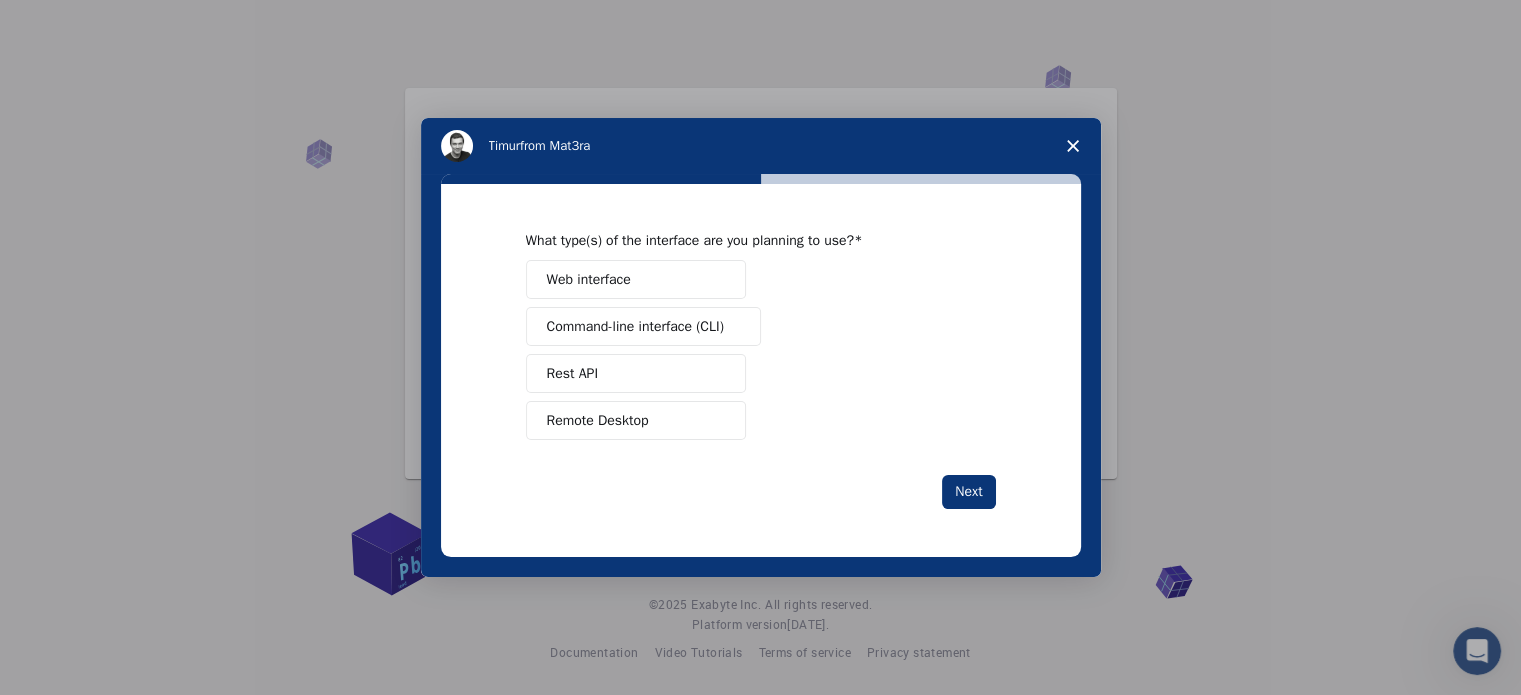 scroll, scrollTop: 0, scrollLeft: 0, axis: both 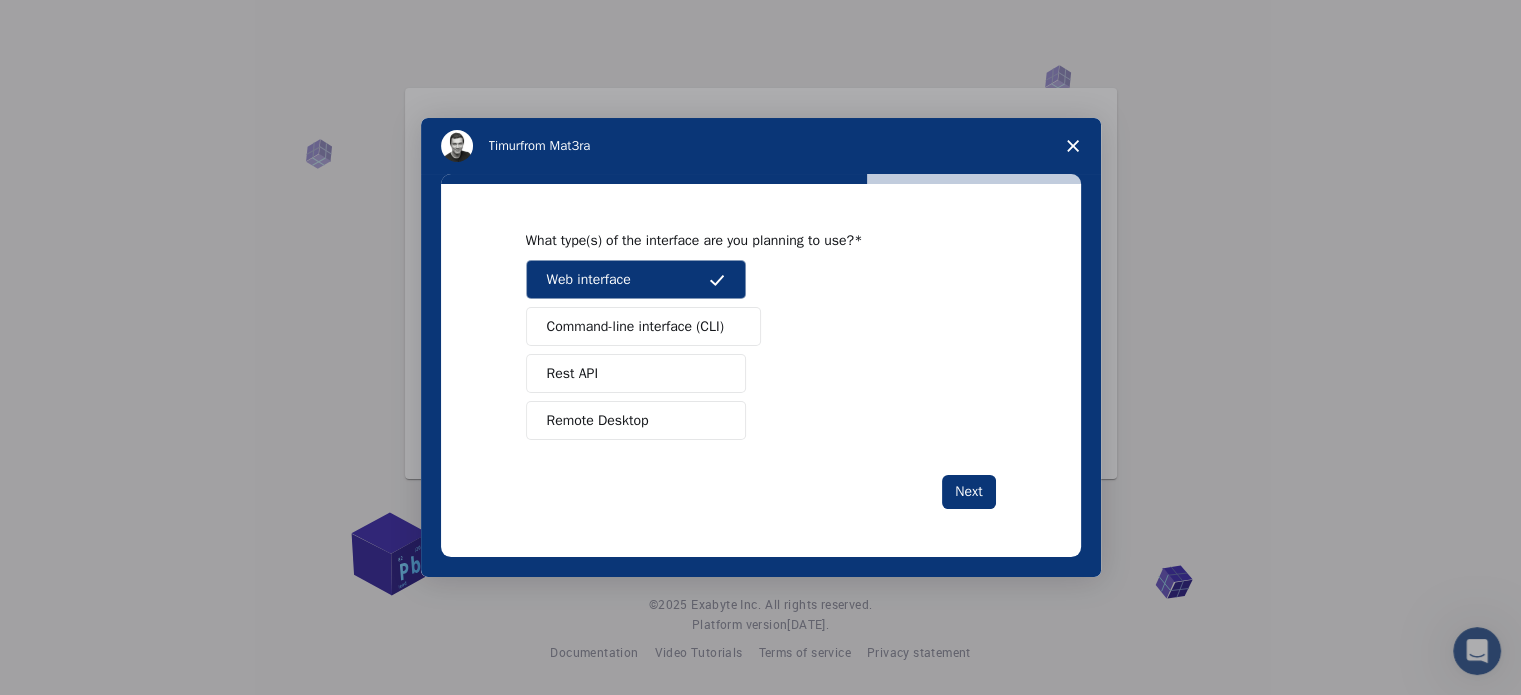 click on "Remote Desktop" at bounding box center [636, 420] 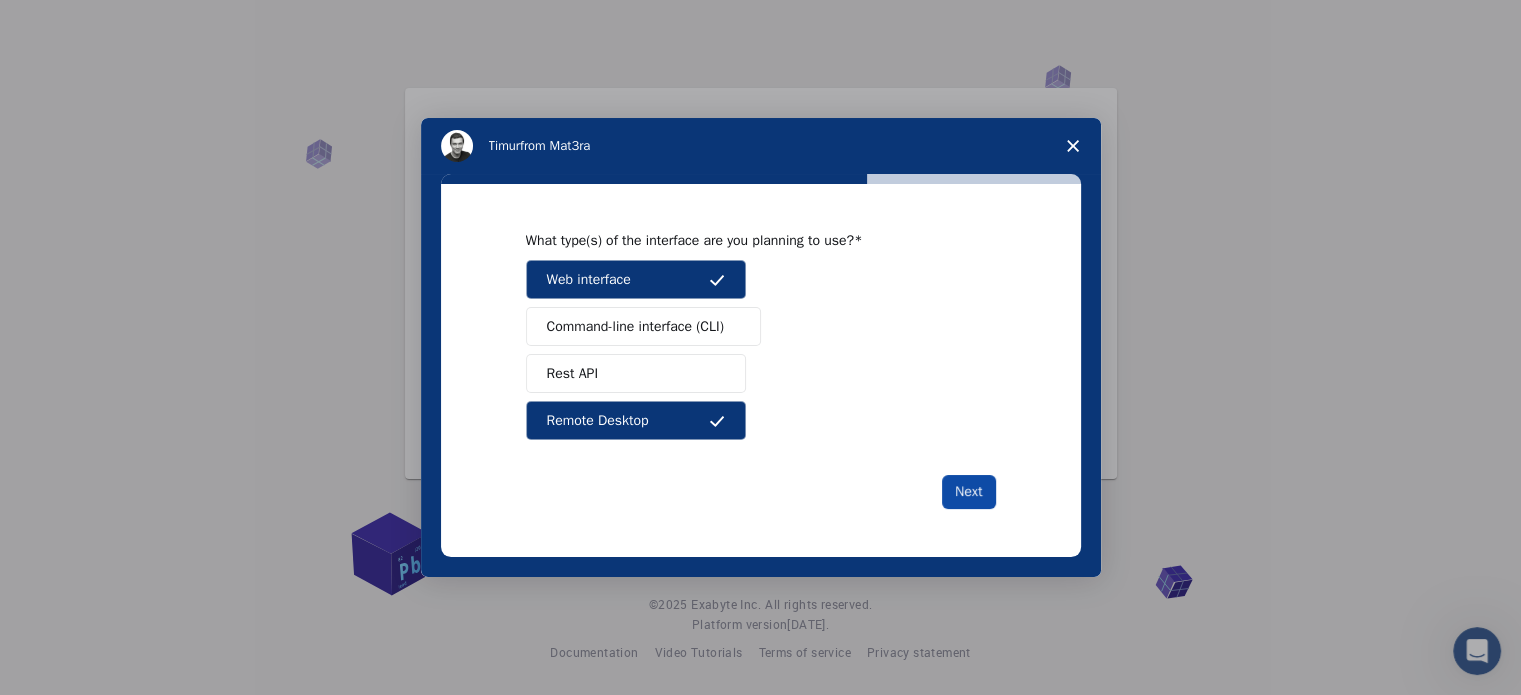 click on "Next" at bounding box center (968, 492) 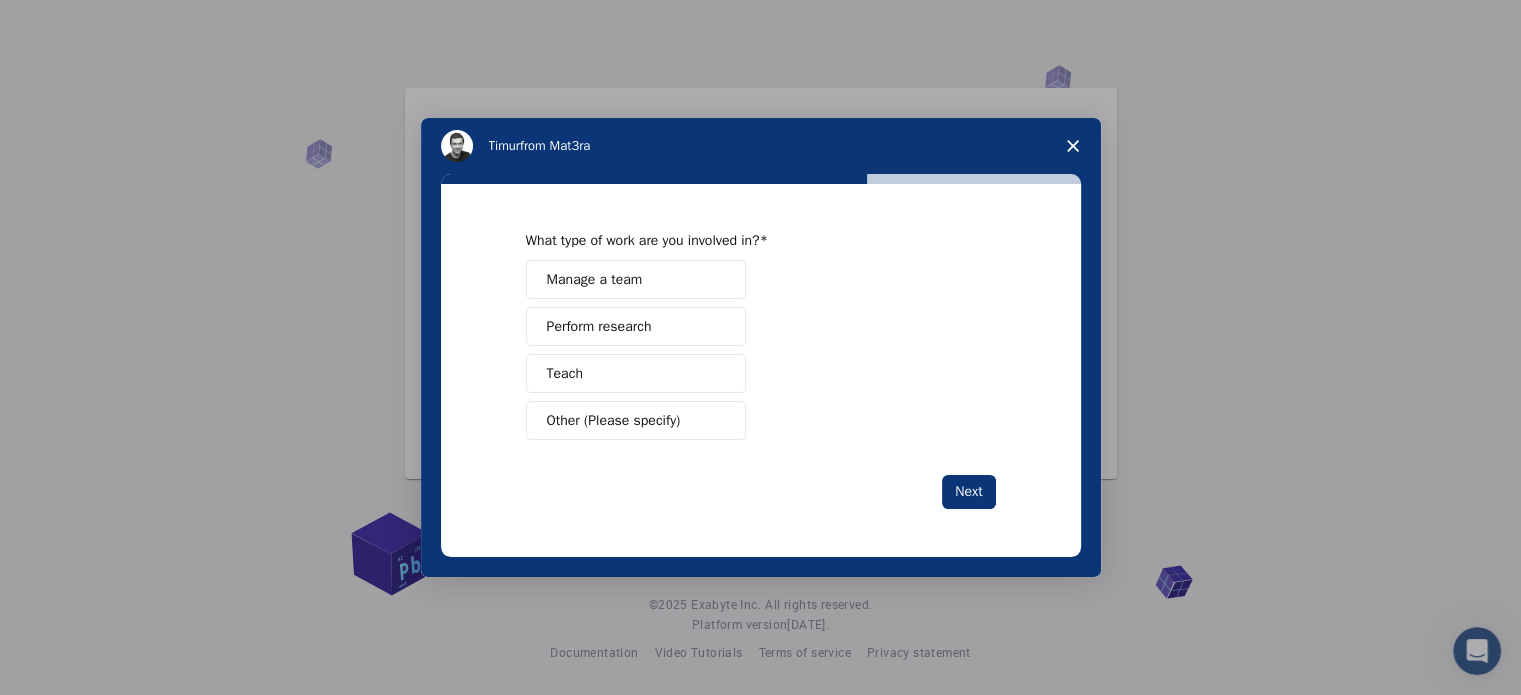 click on "Perform research" at bounding box center (636, 326) 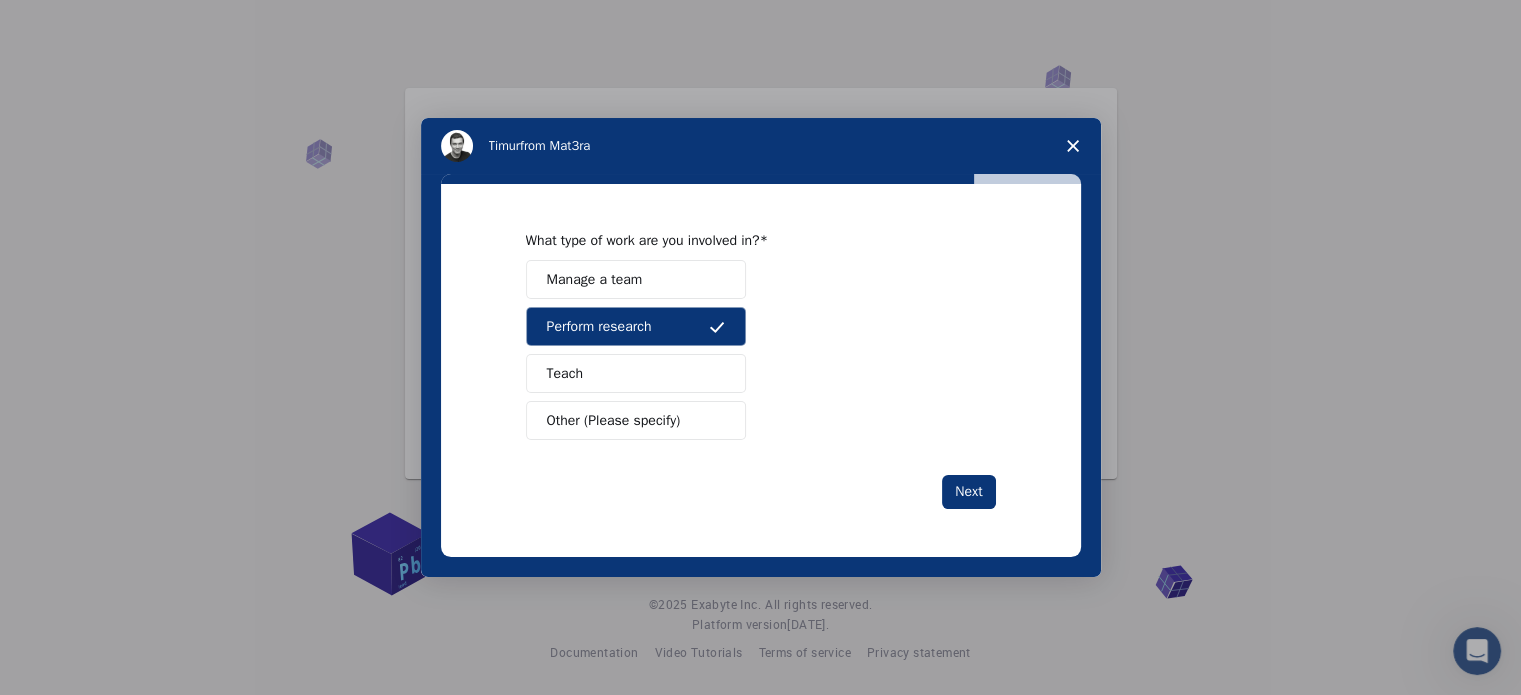 click on "Teach" at bounding box center (636, 373) 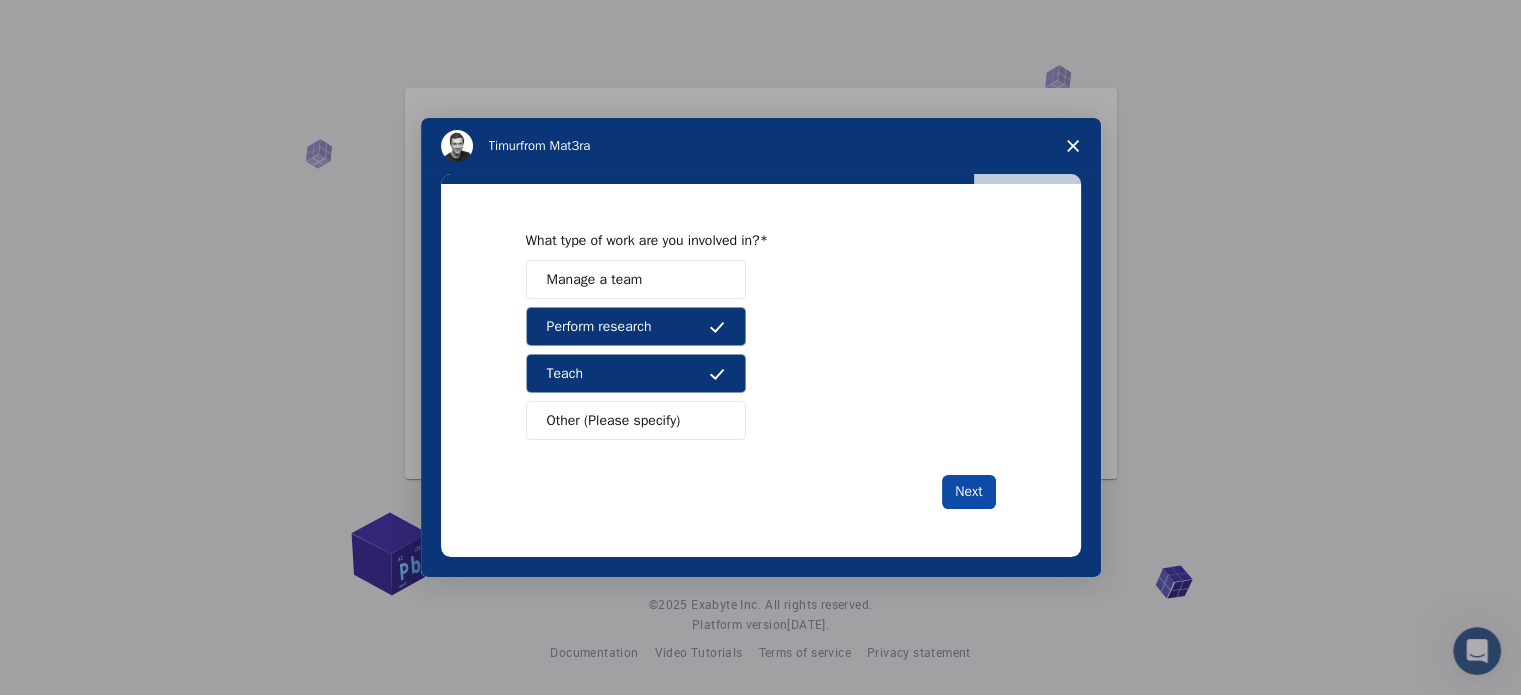 click on "Next" at bounding box center (968, 492) 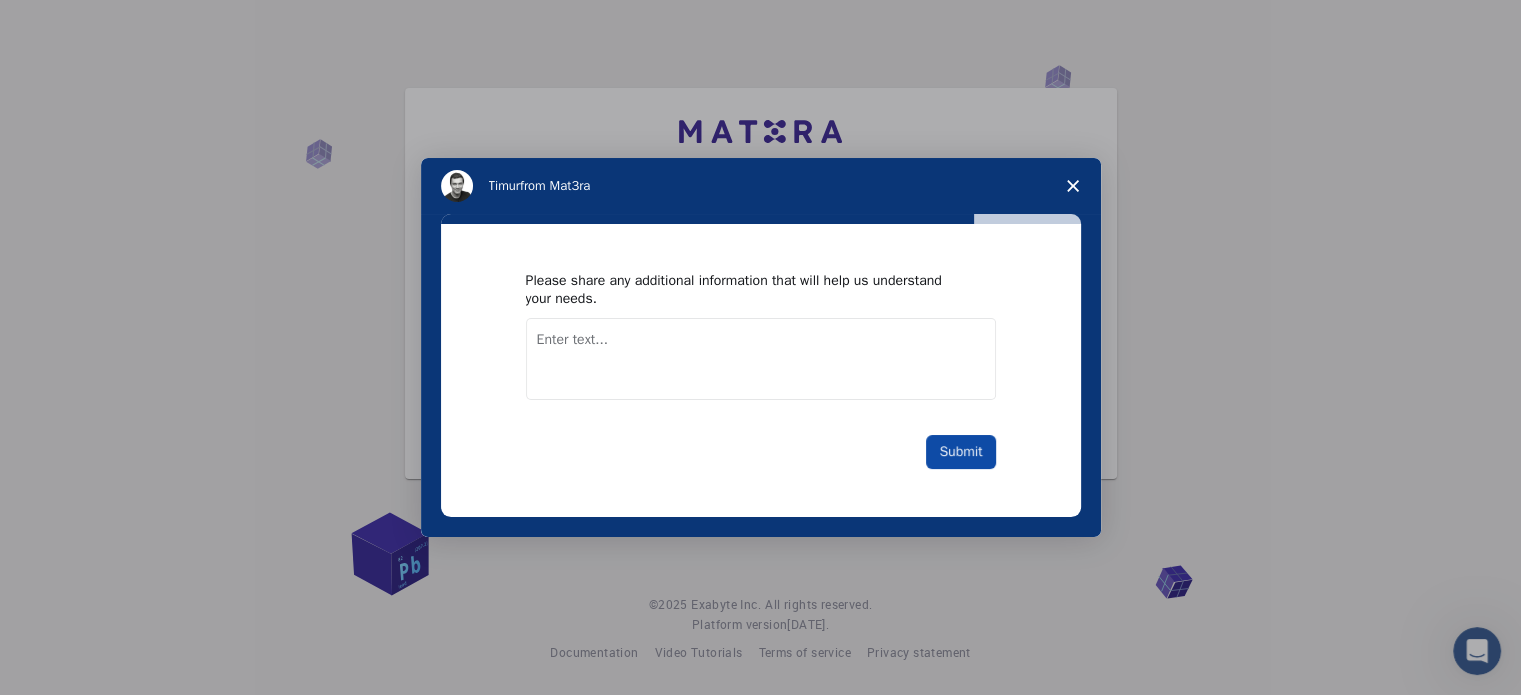 click on "Submit" at bounding box center (960, 452) 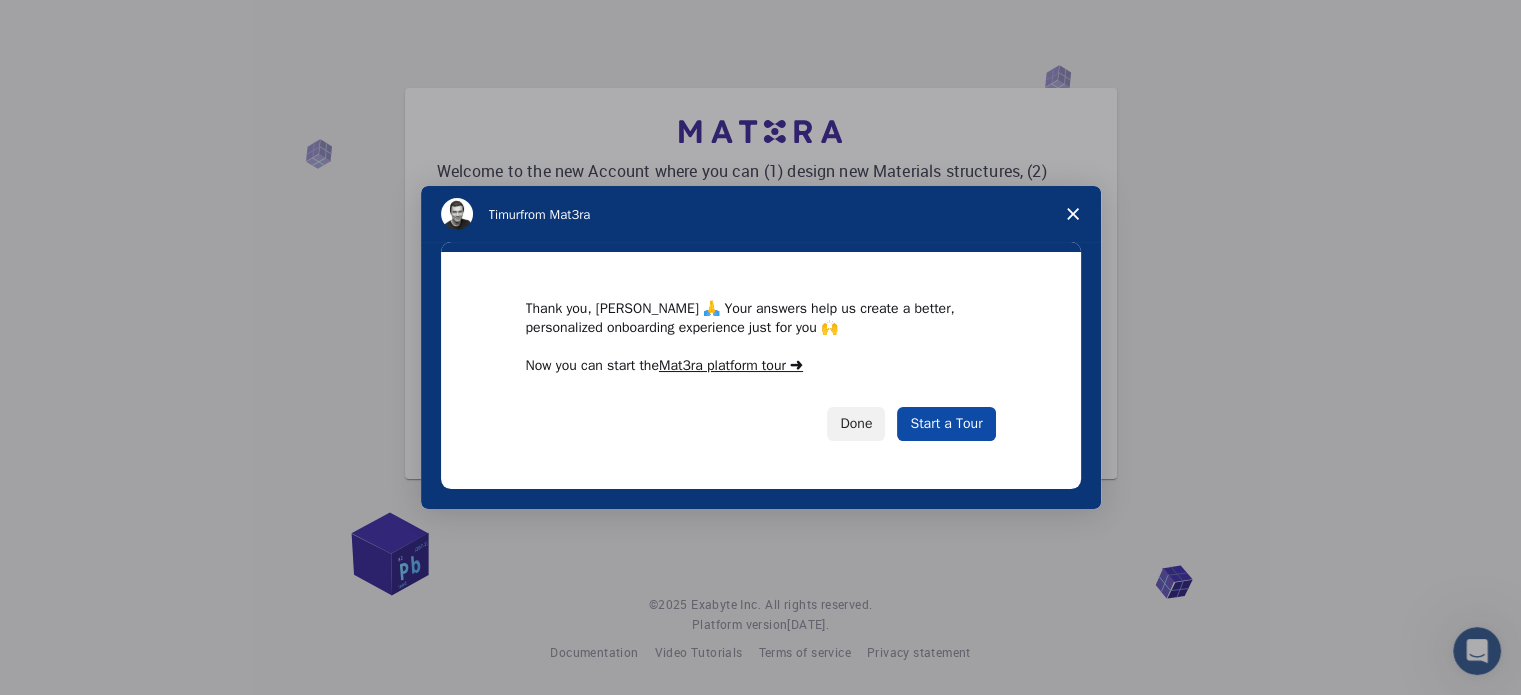 click on "Start a Tour" at bounding box center [946, 424] 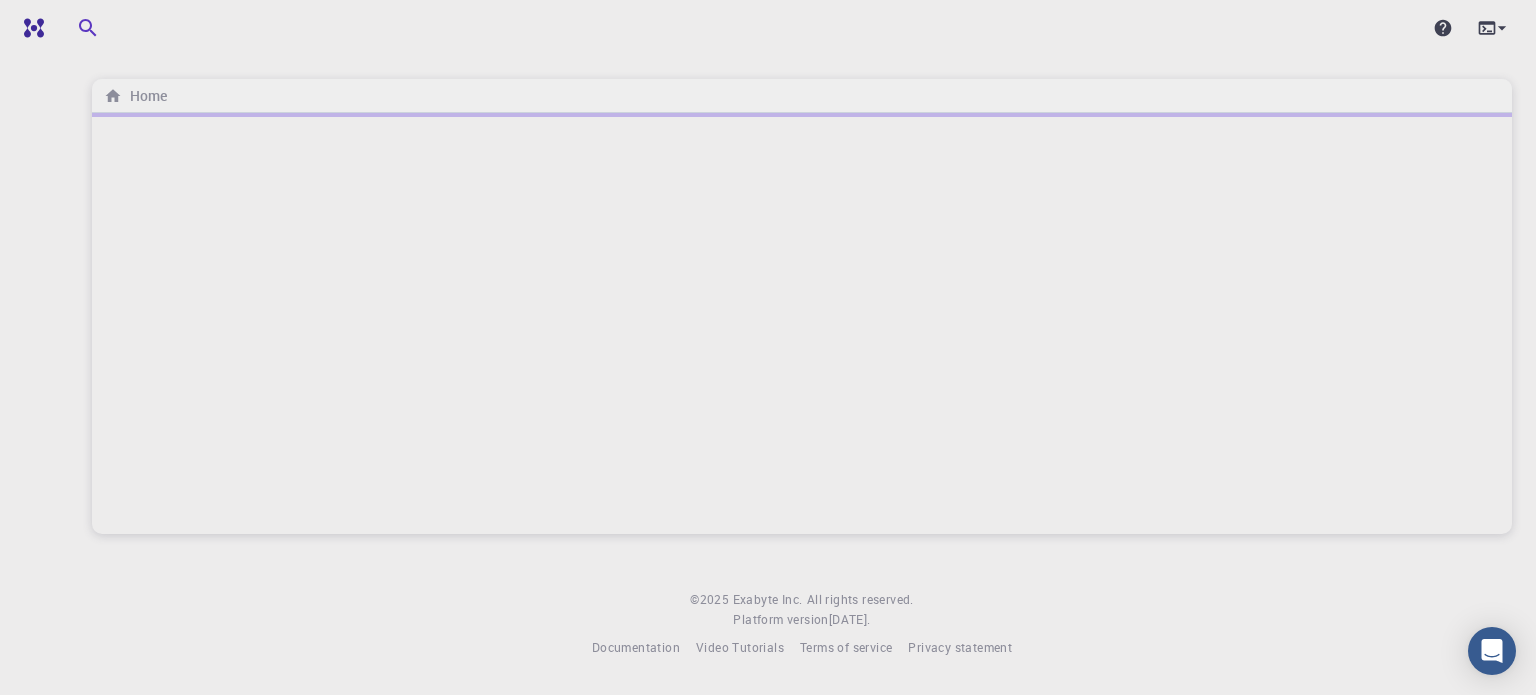 scroll, scrollTop: 0, scrollLeft: 0, axis: both 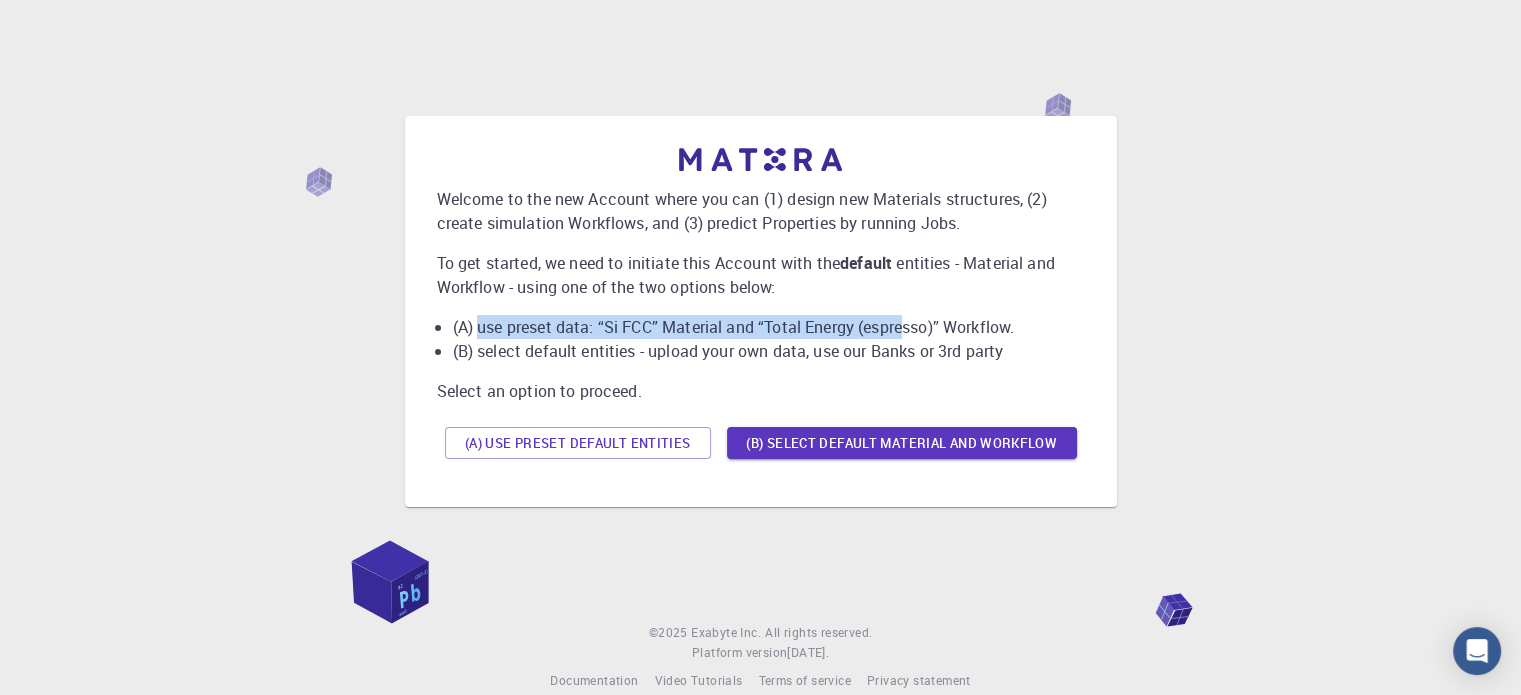 drag, startPoint x: 481, startPoint y: 327, endPoint x: 939, endPoint y: 326, distance: 458.0011 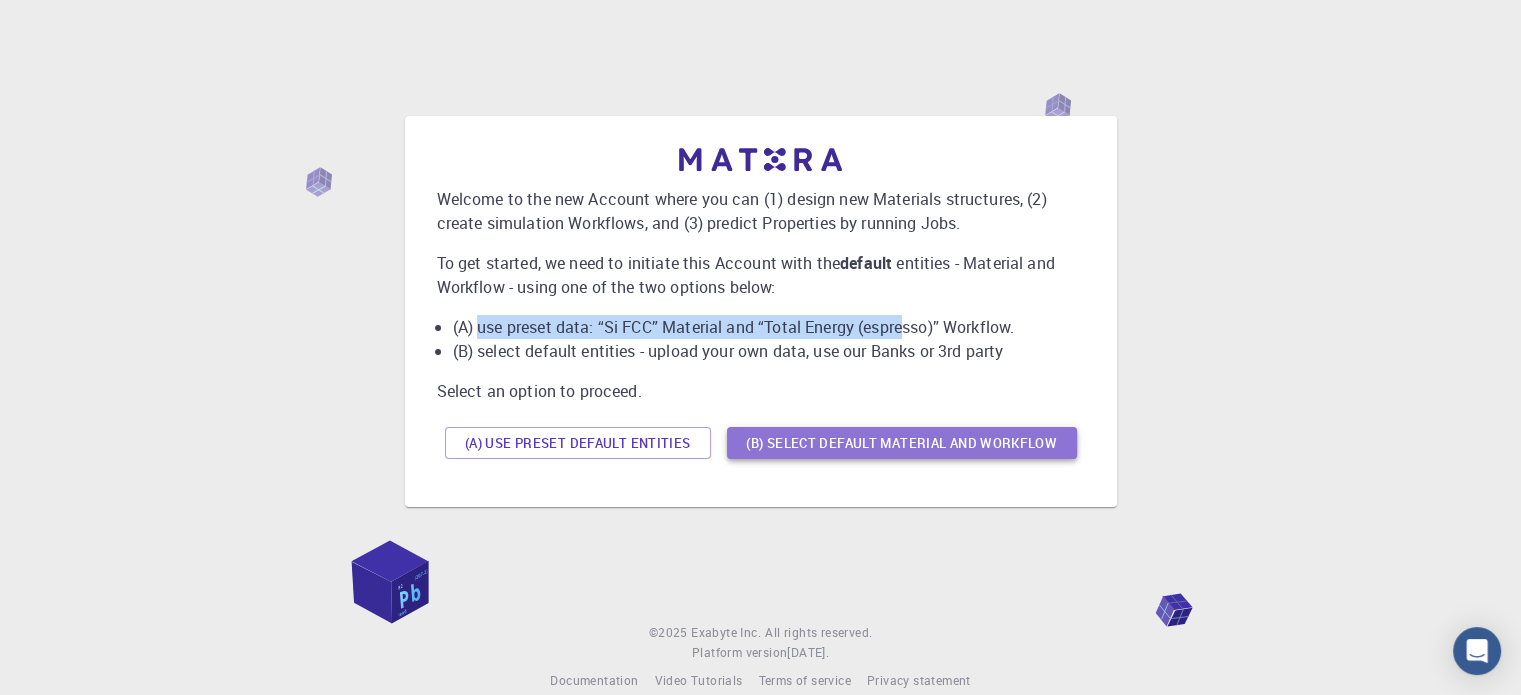 click on "(B) Select default material and workflow" at bounding box center [902, 443] 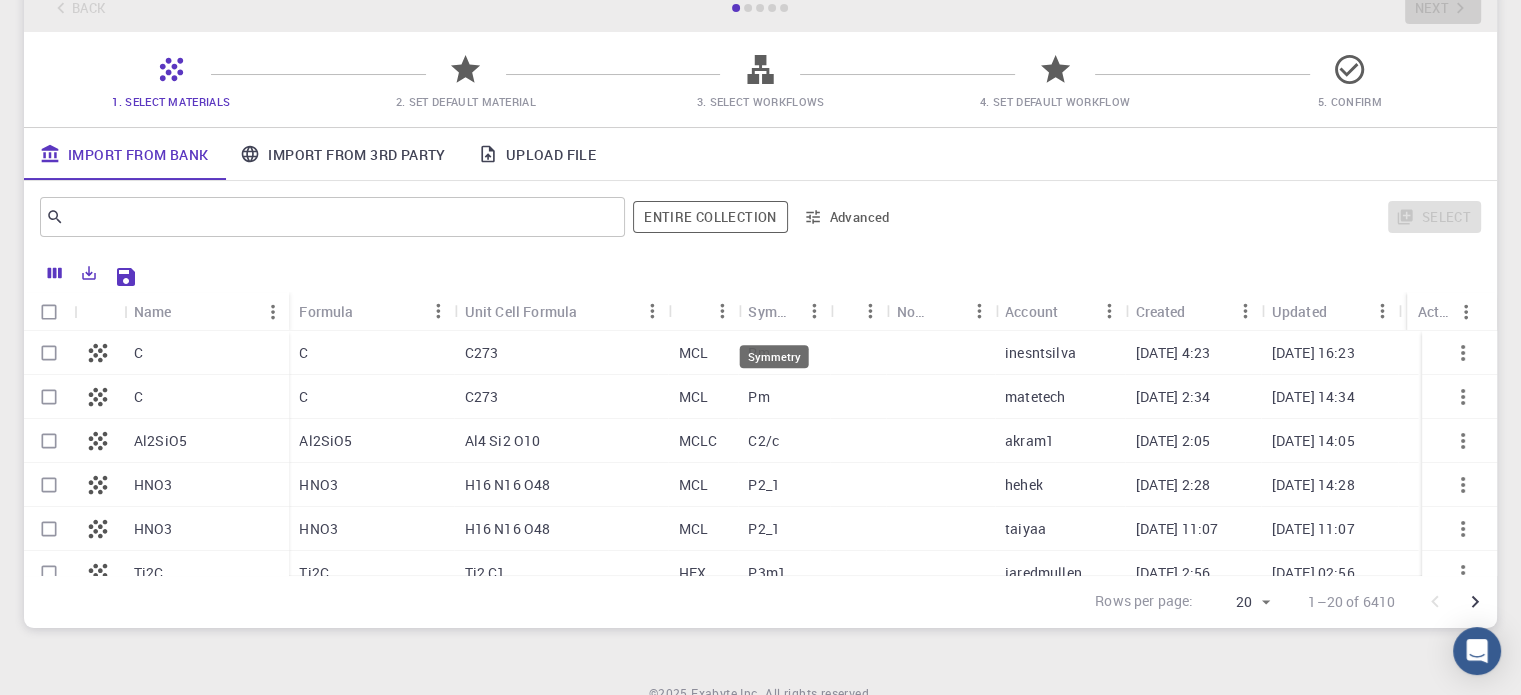 scroll, scrollTop: 200, scrollLeft: 0, axis: vertical 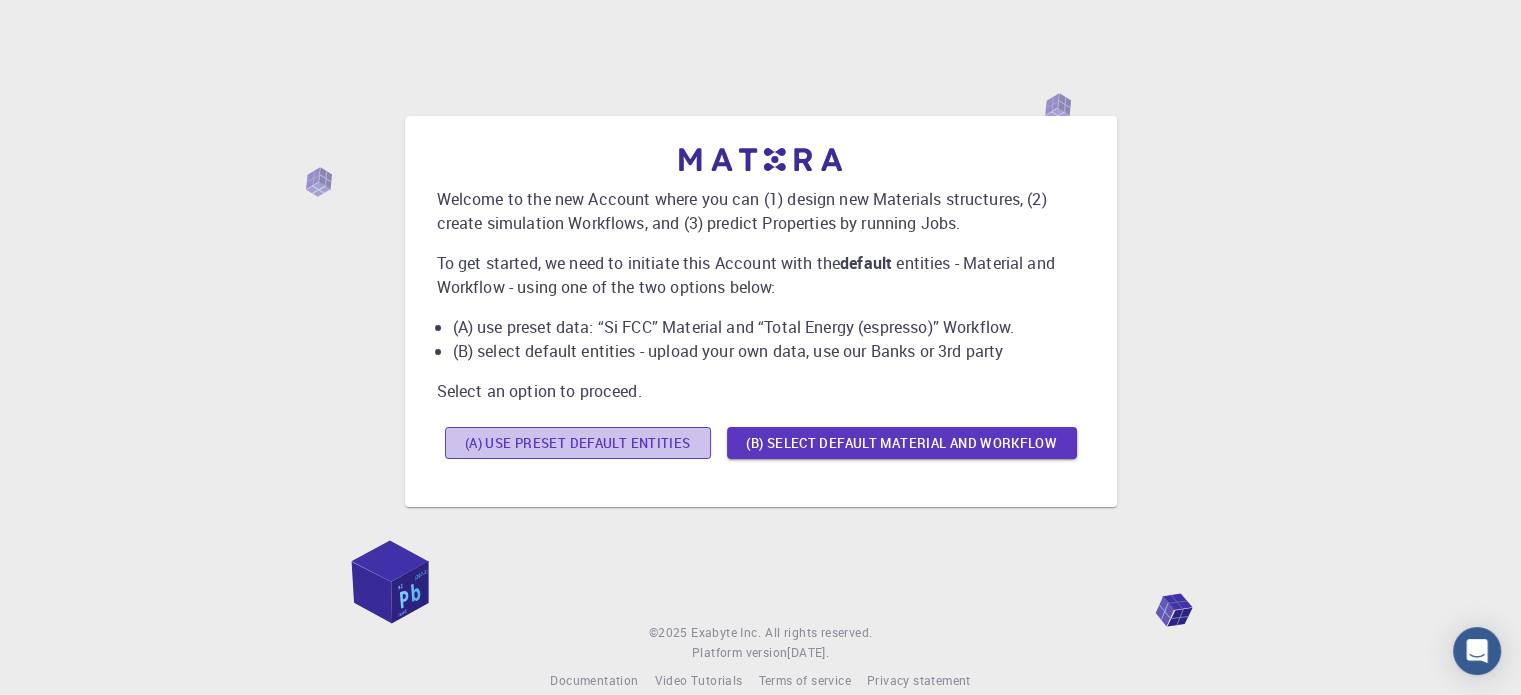 click on "(A) Use preset default entities" at bounding box center (578, 443) 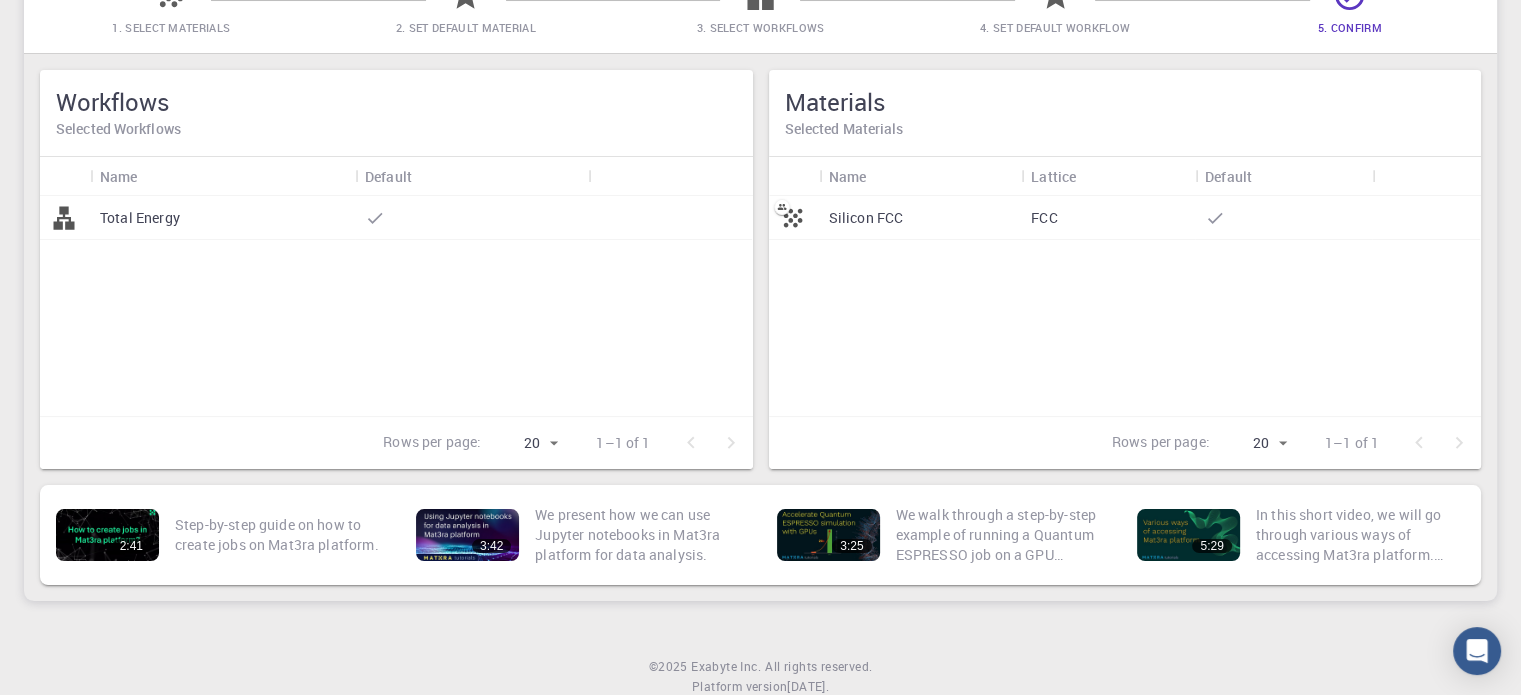 scroll, scrollTop: 200, scrollLeft: 0, axis: vertical 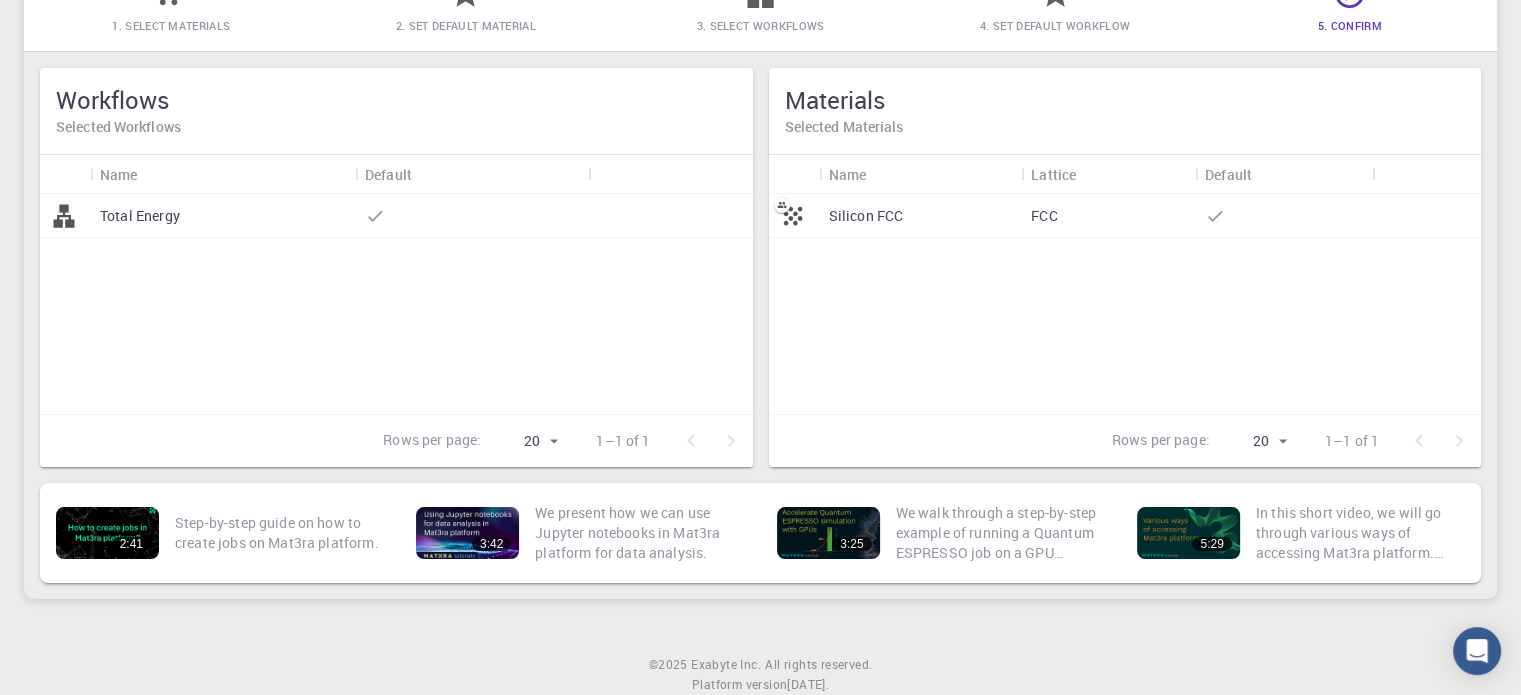 click on "Total Energy" at bounding box center (140, 216) 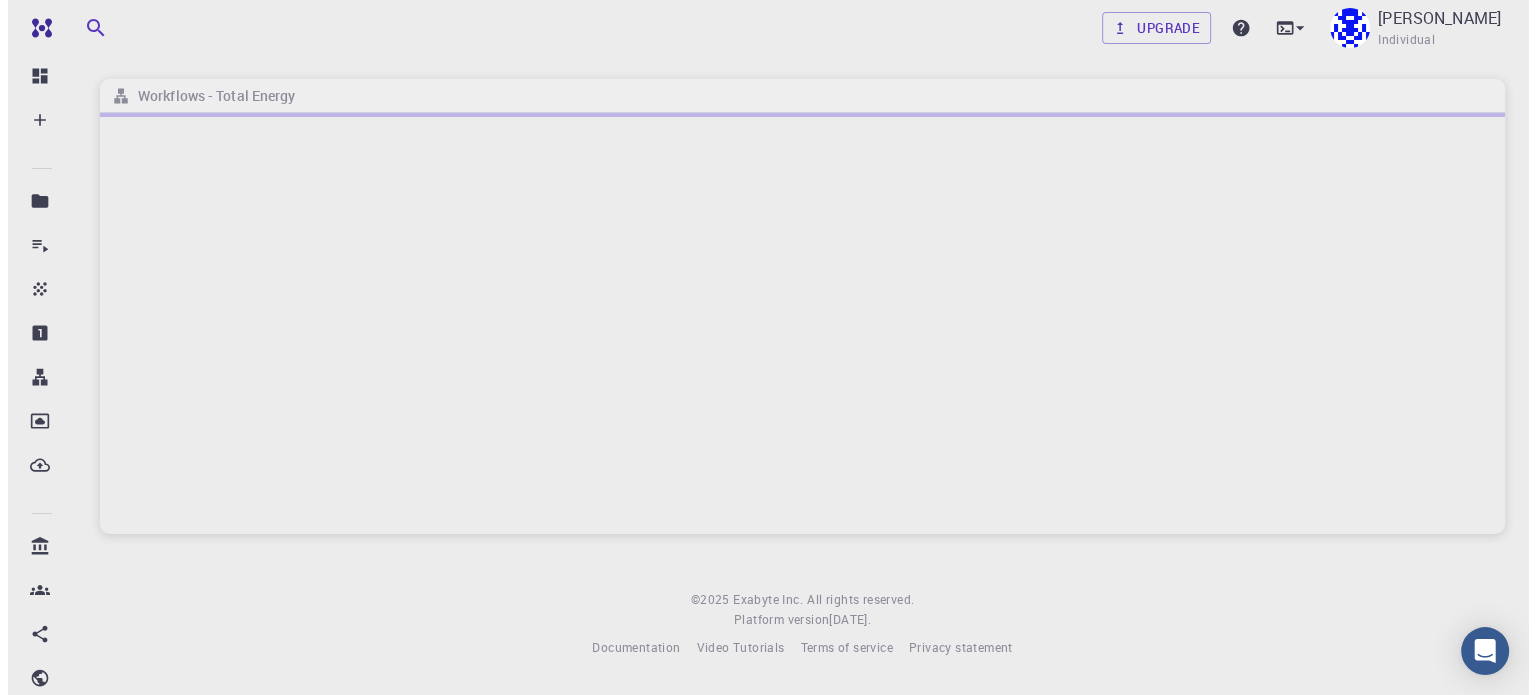 scroll, scrollTop: 0, scrollLeft: 0, axis: both 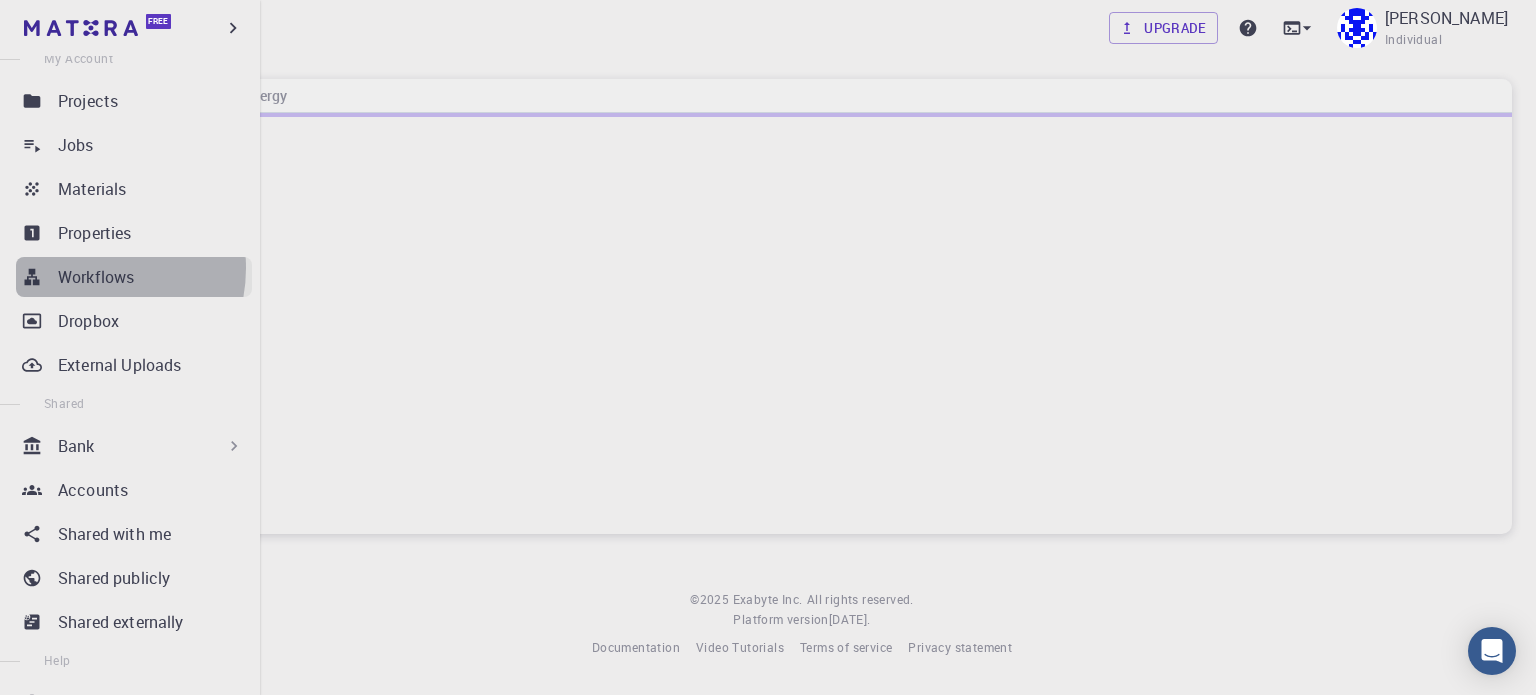 click on "Workflows" at bounding box center [96, 277] 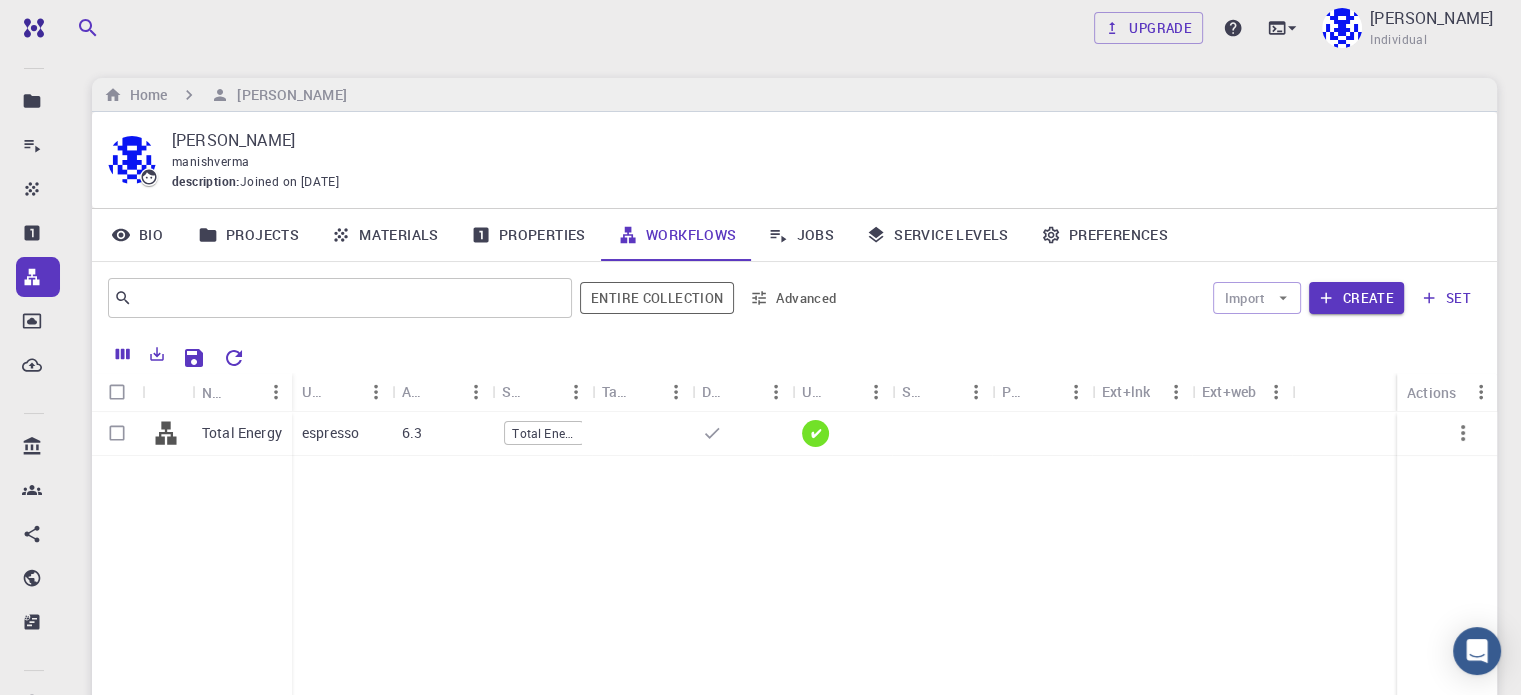 scroll, scrollTop: 0, scrollLeft: 0, axis: both 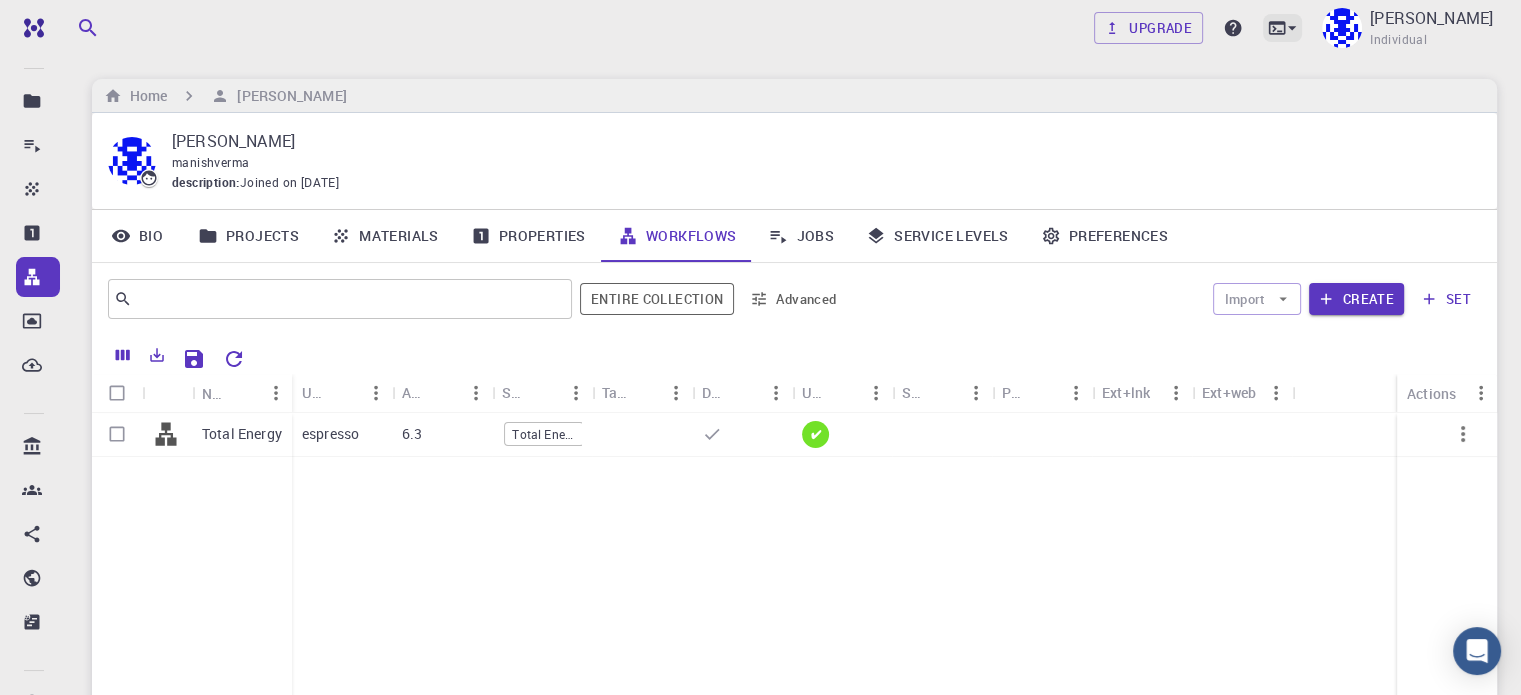 click 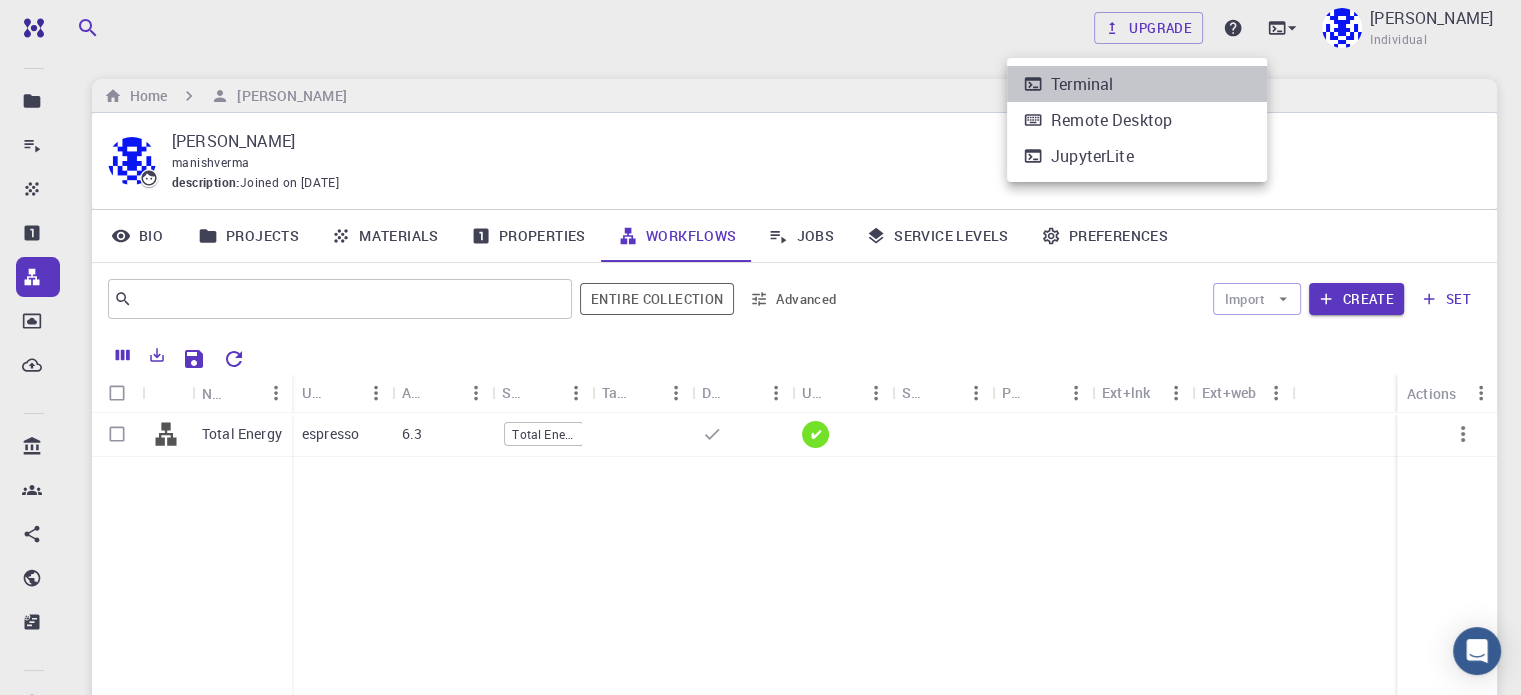 click on "Terminal" at bounding box center [1082, 84] 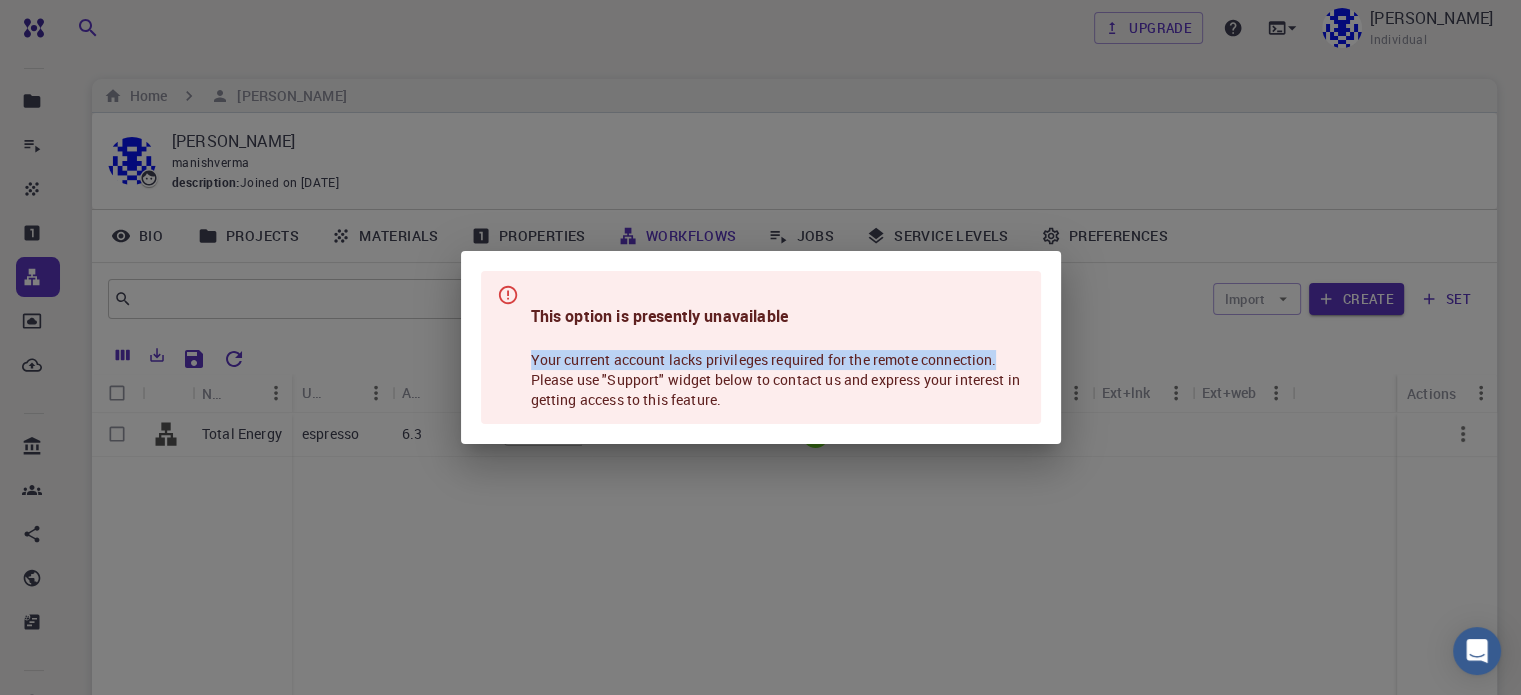 drag, startPoint x: 536, startPoint y: 359, endPoint x: 1010, endPoint y: 347, distance: 474.1519 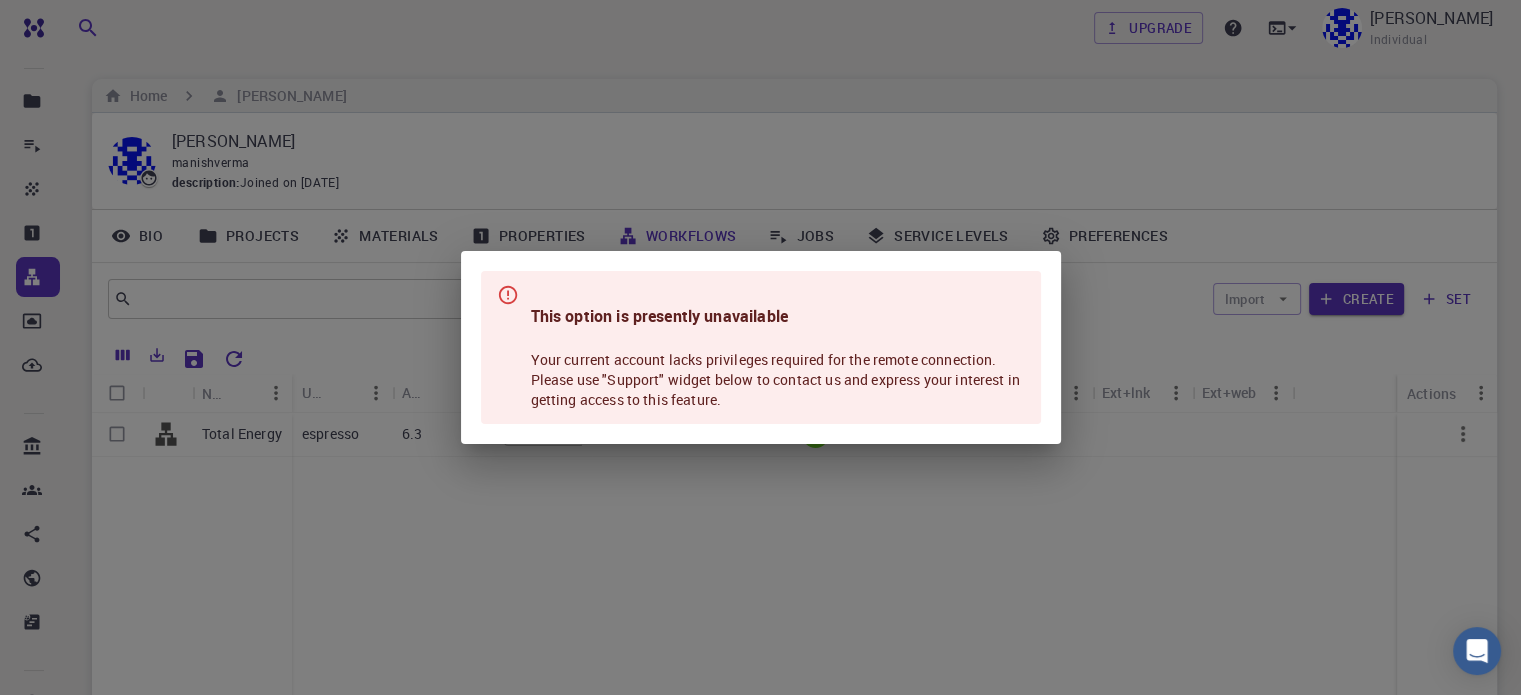 click on "This option is presently unavailable Your current account lacks privileges required for the remote connection. Please use "Support" widget below to contact us and express your interest in getting access to this feature." at bounding box center [760, 347] 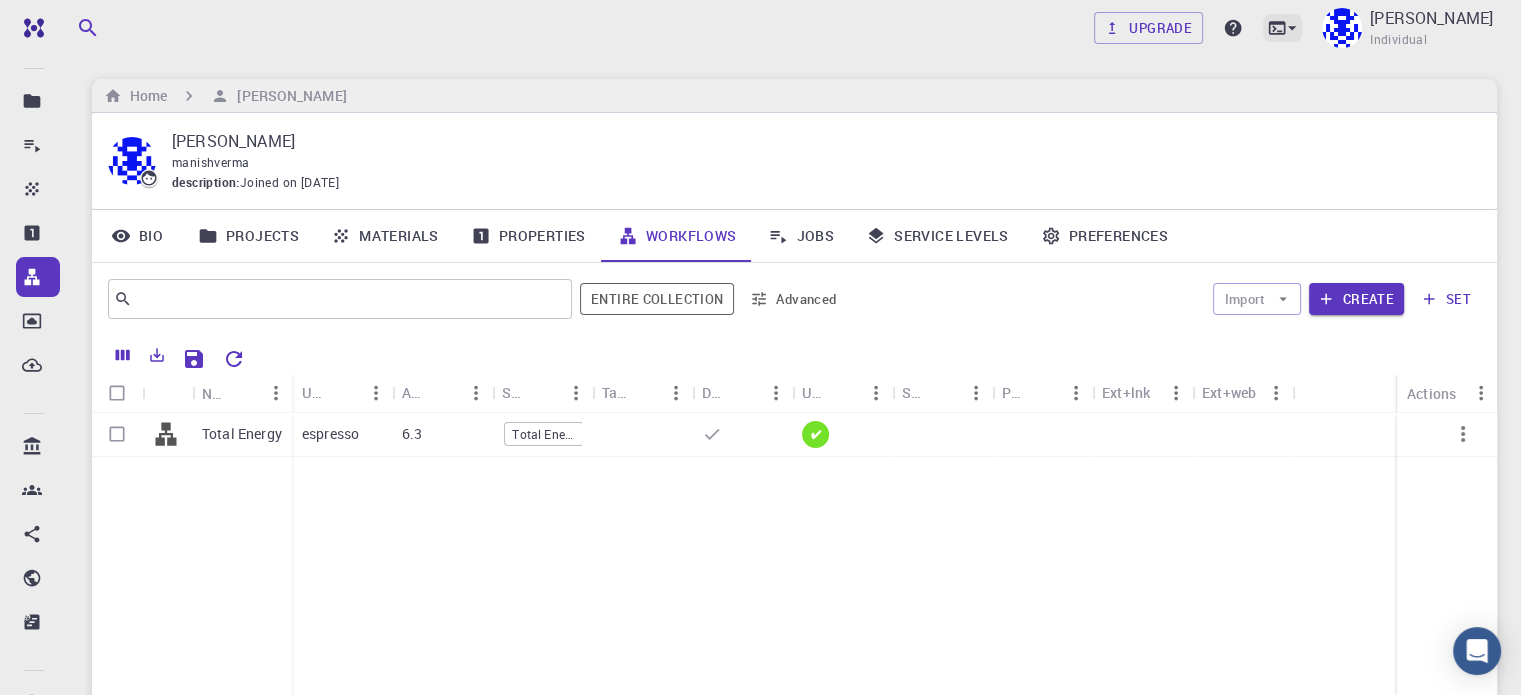 click 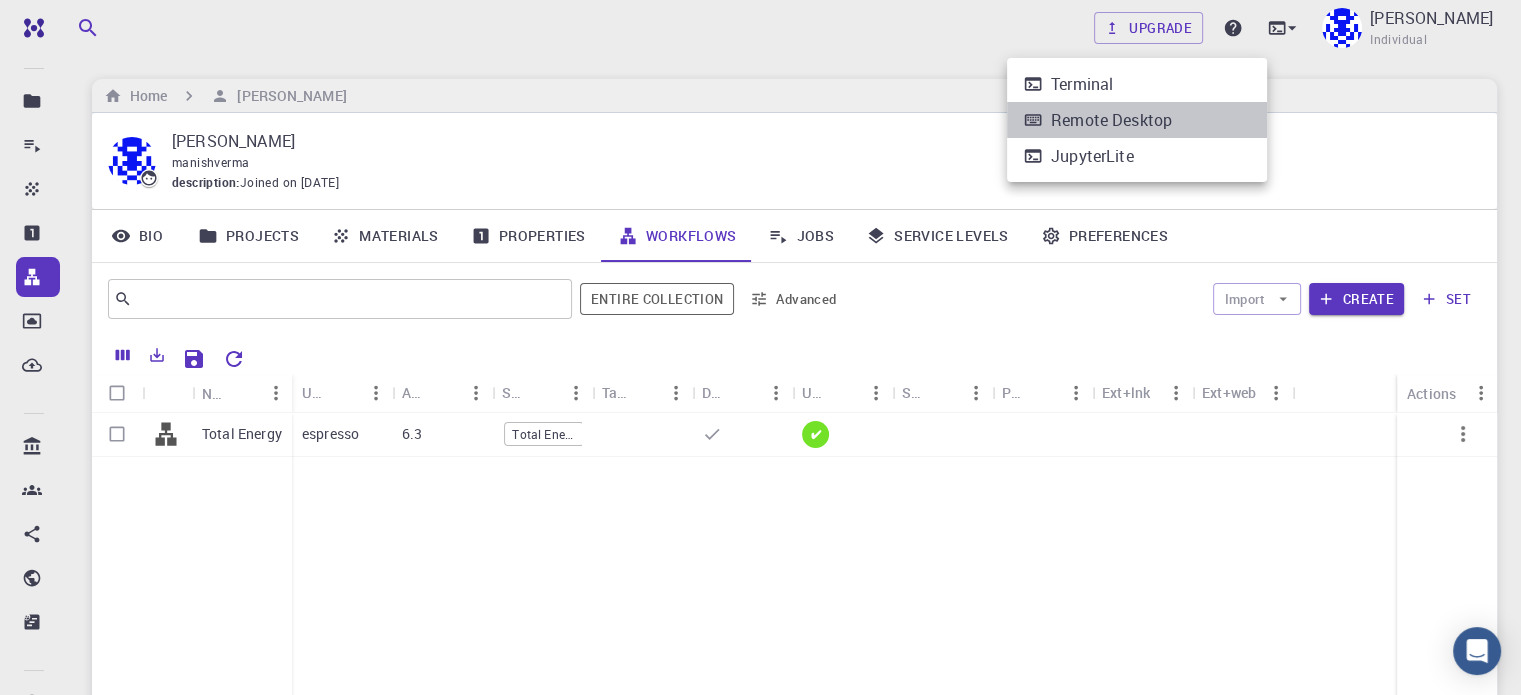 click on "Remote Desktop" at bounding box center (1111, 120) 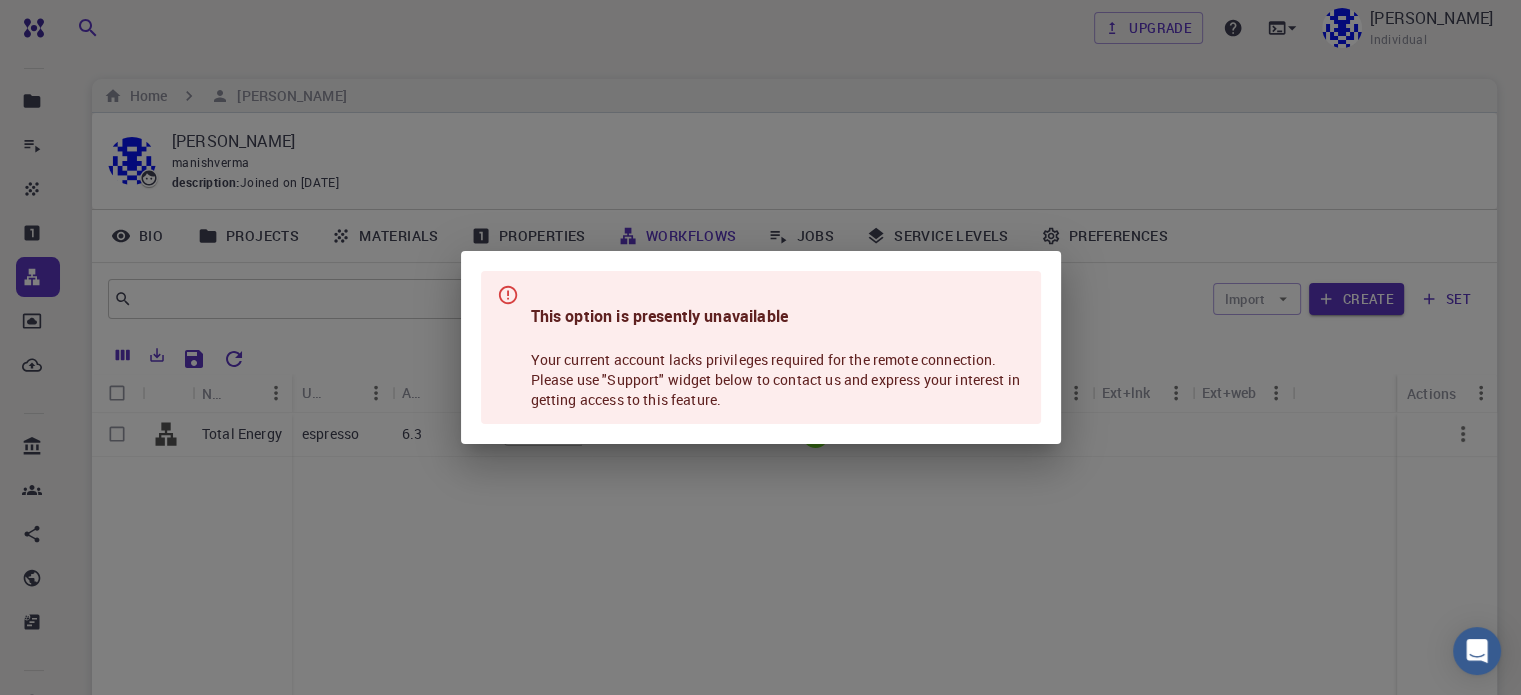 click on "This option is presently unavailable Your current account lacks privileges required for the remote connection. Please use "Support" widget below to contact us and express your interest in getting access to this feature." at bounding box center (760, 347) 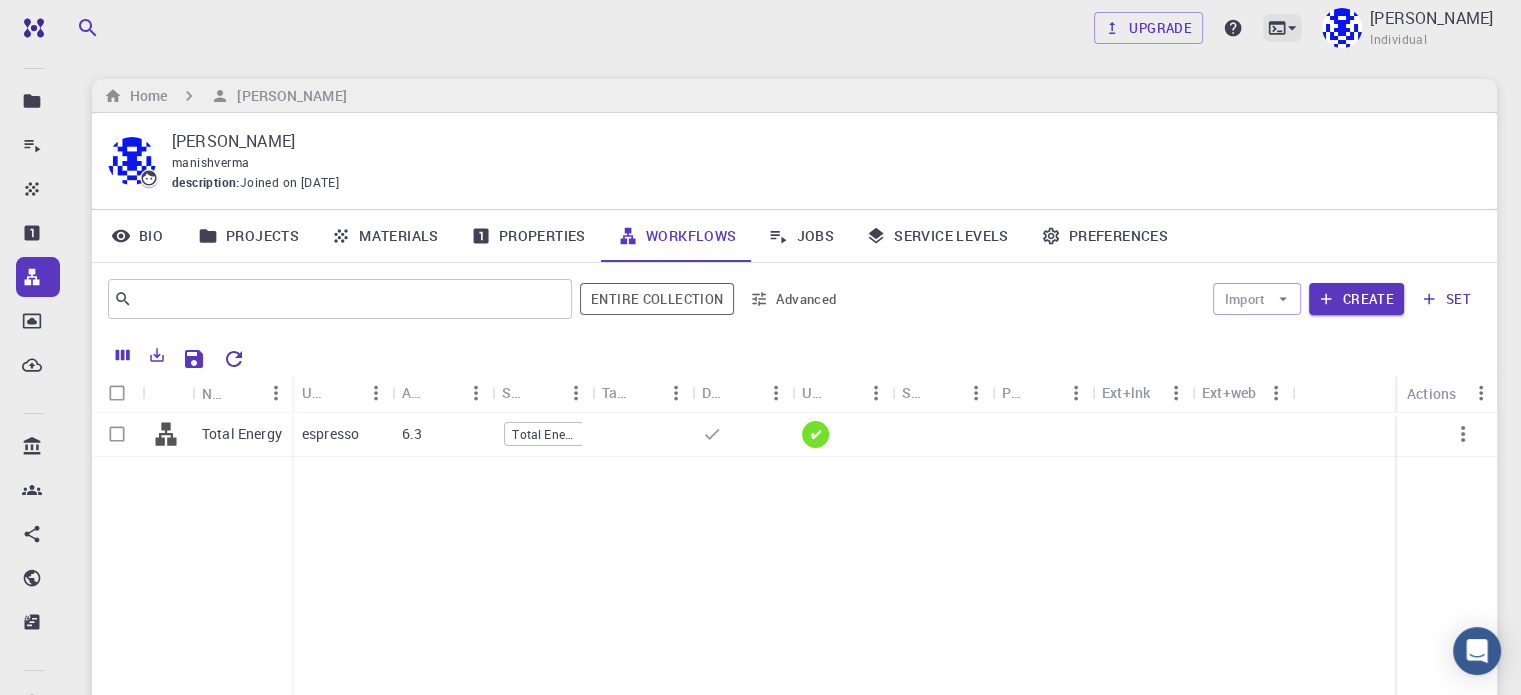 click 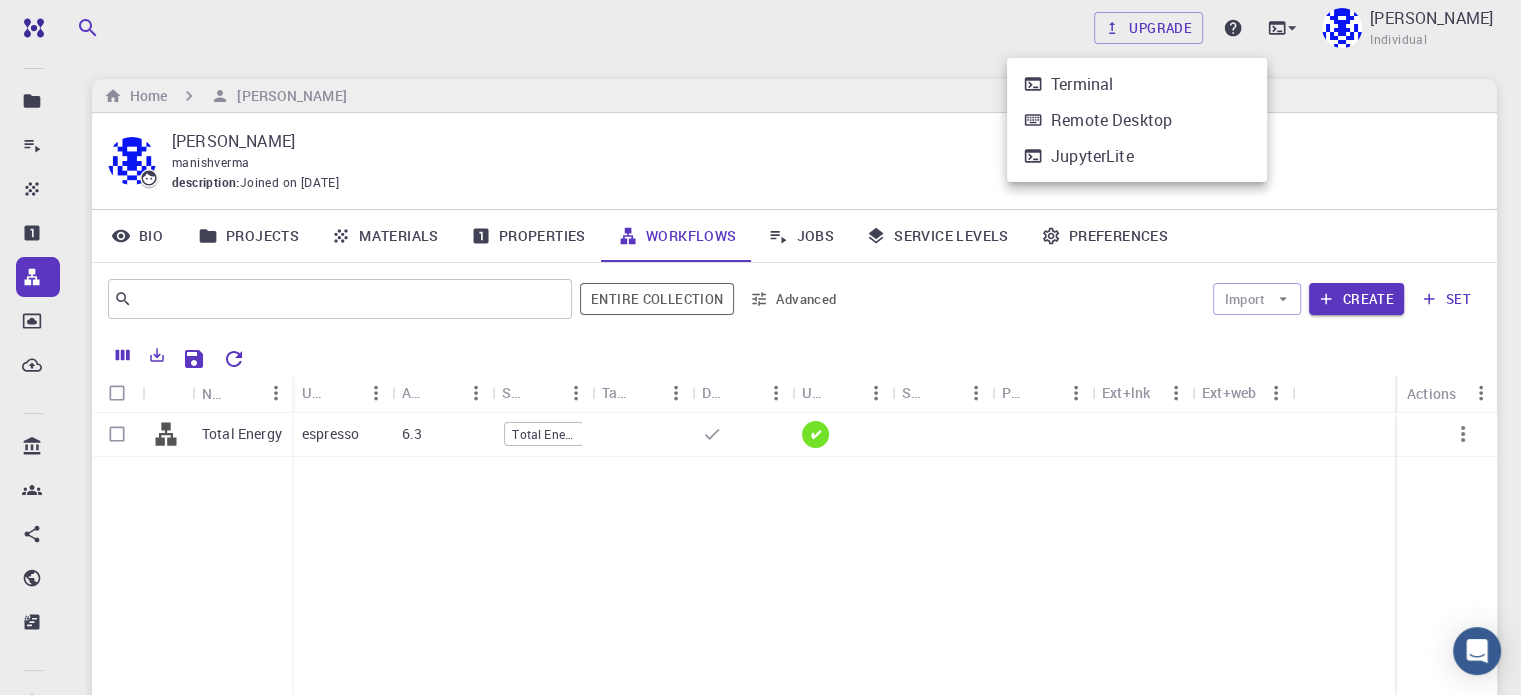 click on "JupyterLite" at bounding box center (1137, 156) 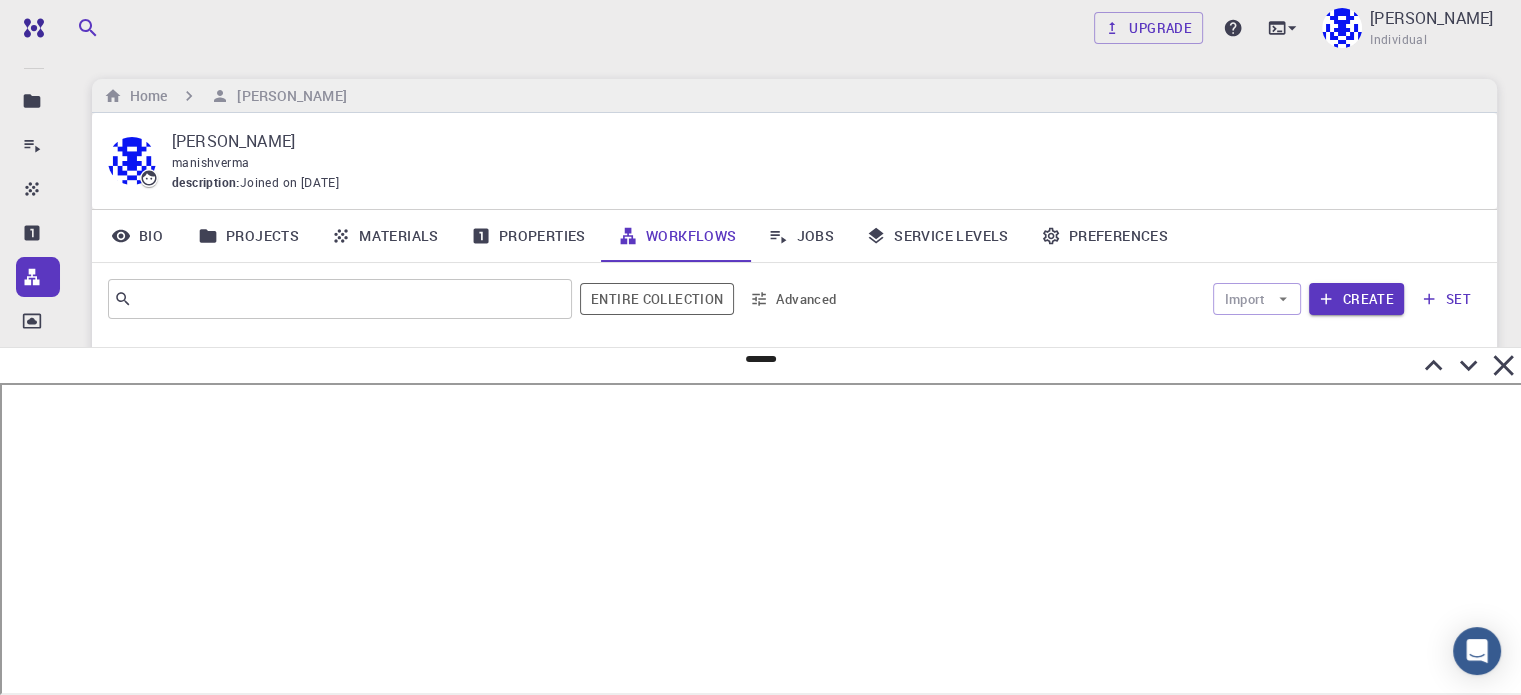 click 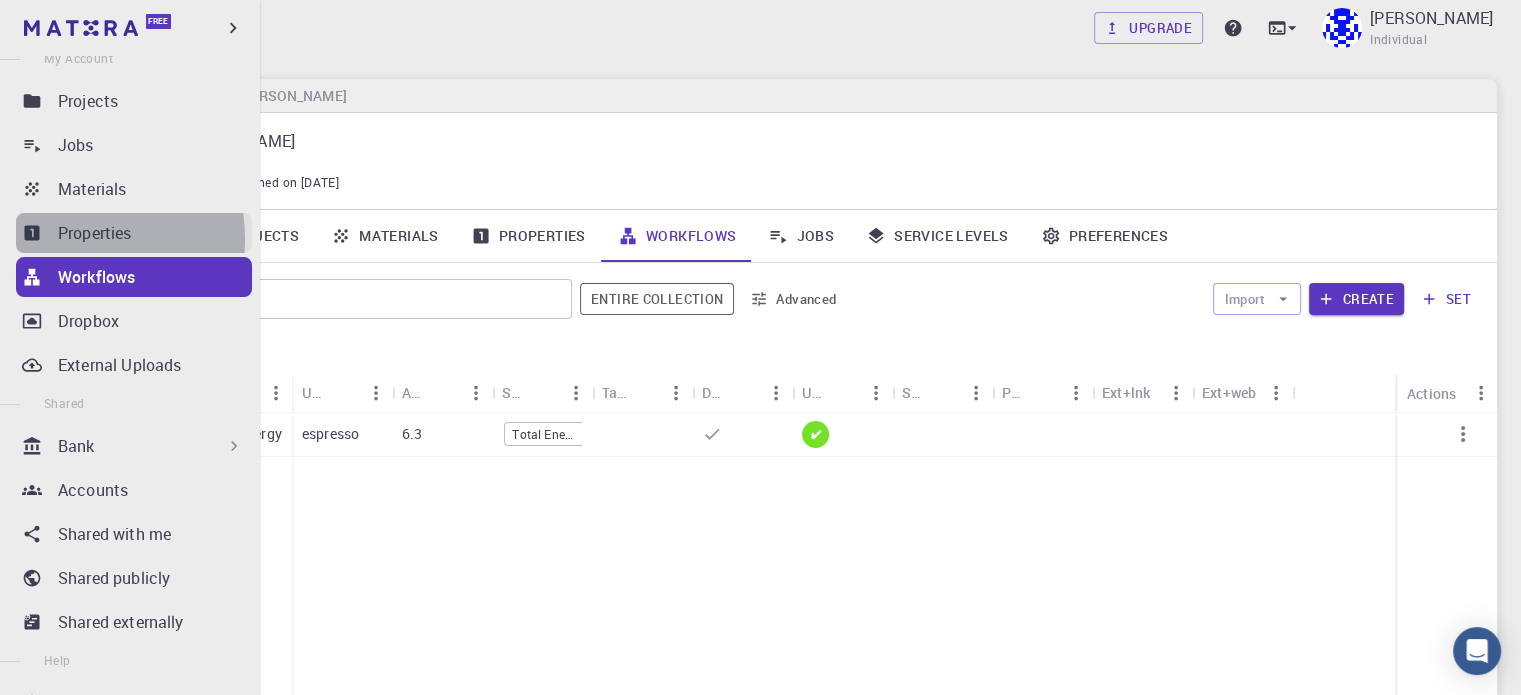 click on "Properties" at bounding box center [95, 233] 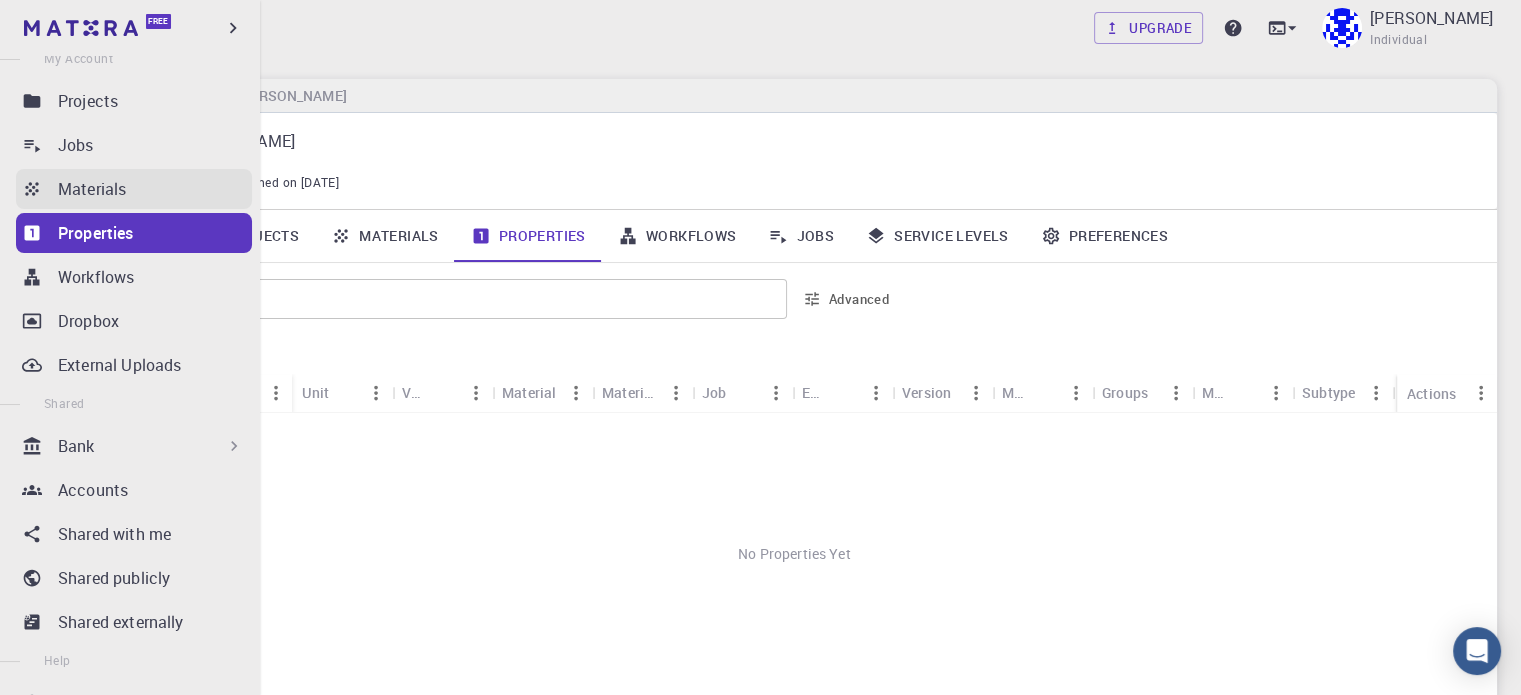 click on "Materials" at bounding box center (92, 189) 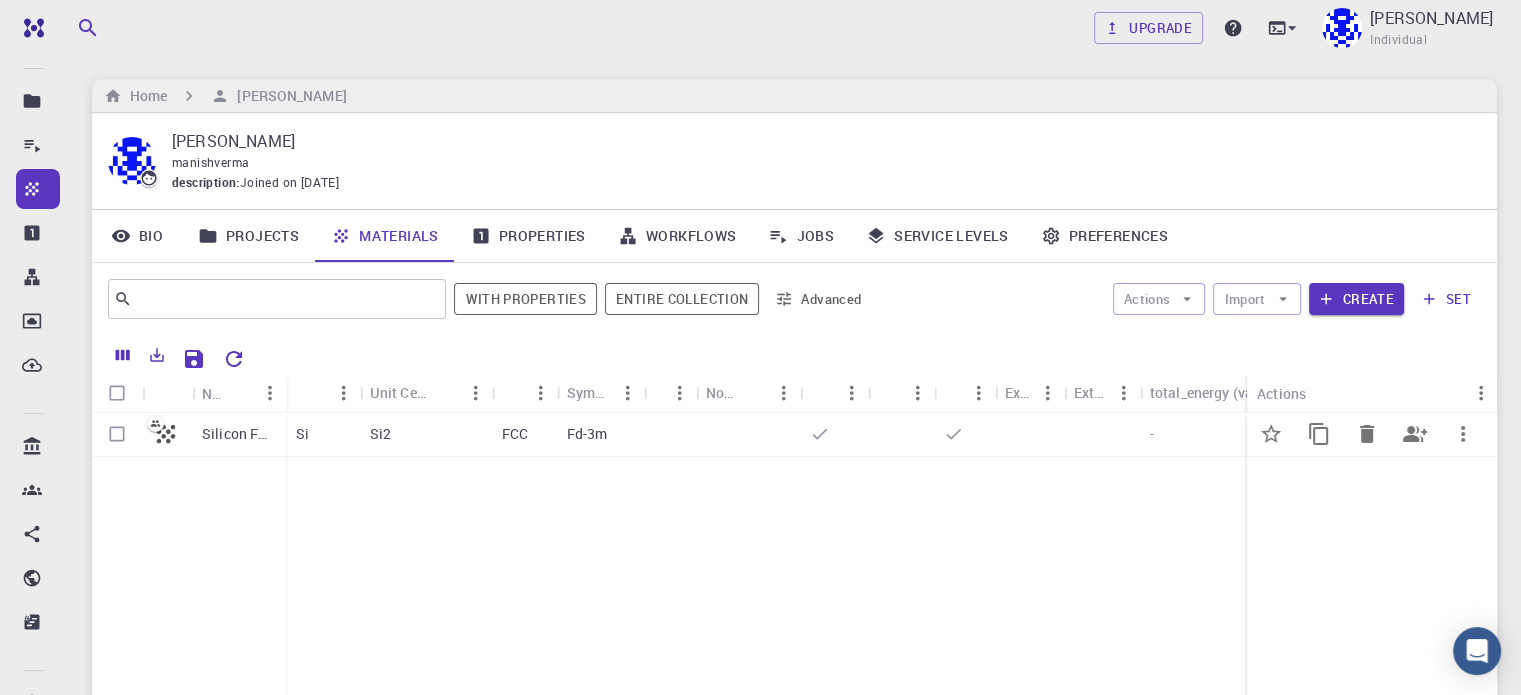 click on "Fd-3m" at bounding box center (587, 434) 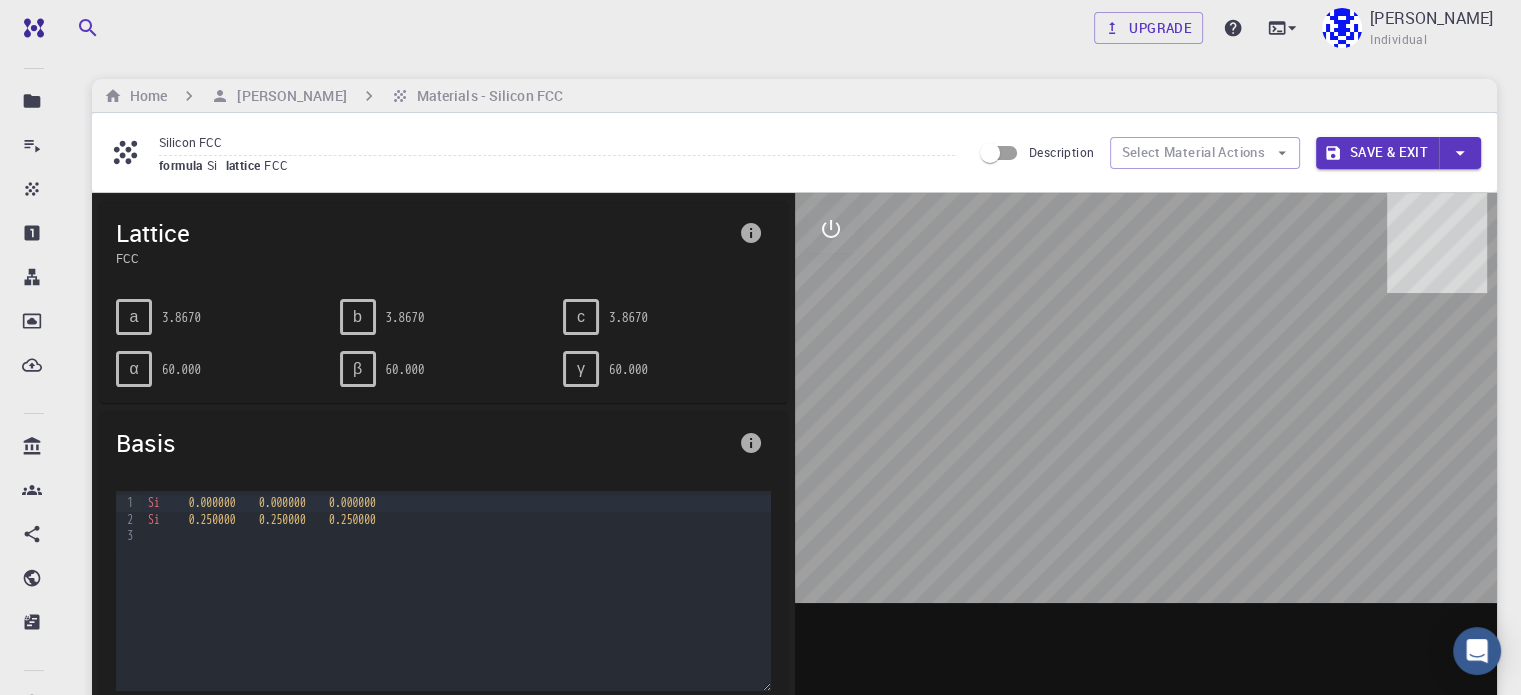 drag, startPoint x: 1061, startPoint y: 414, endPoint x: 890, endPoint y: 418, distance: 171.04678 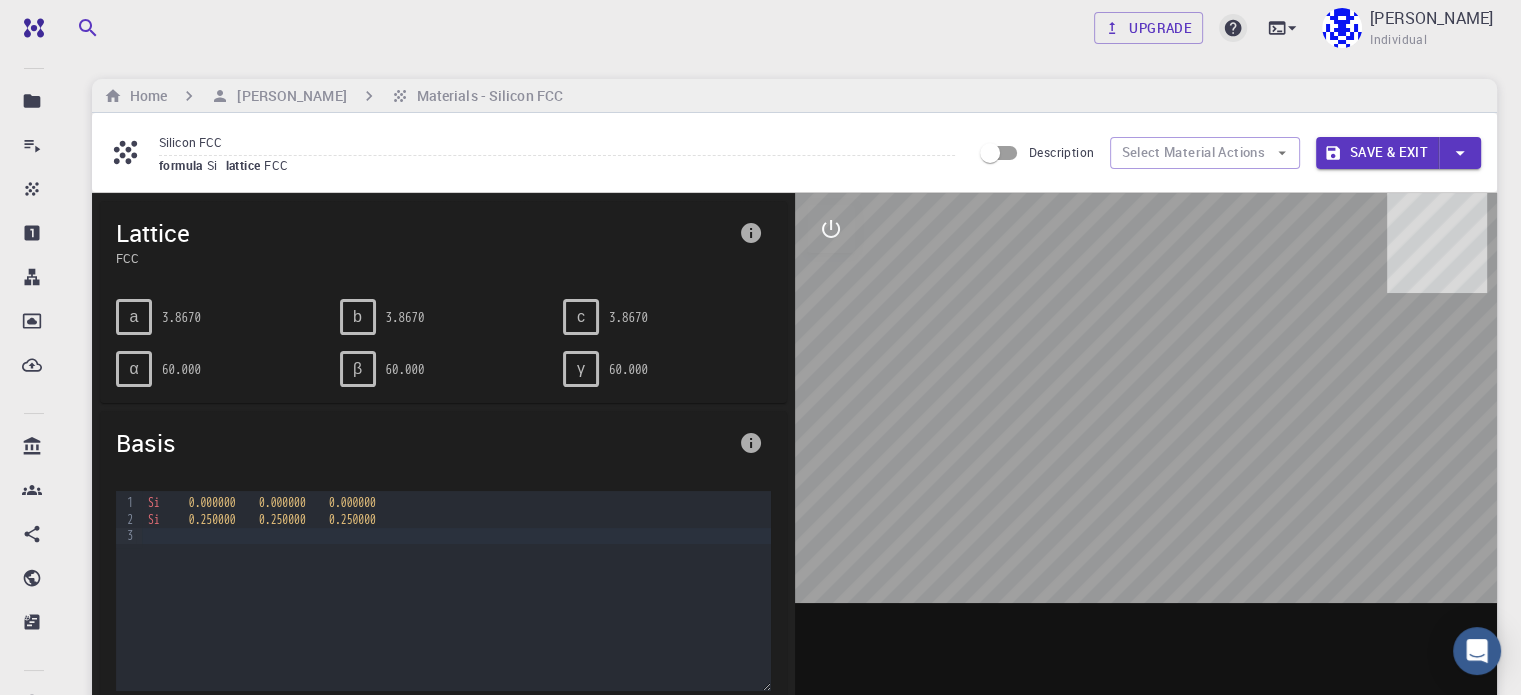 click 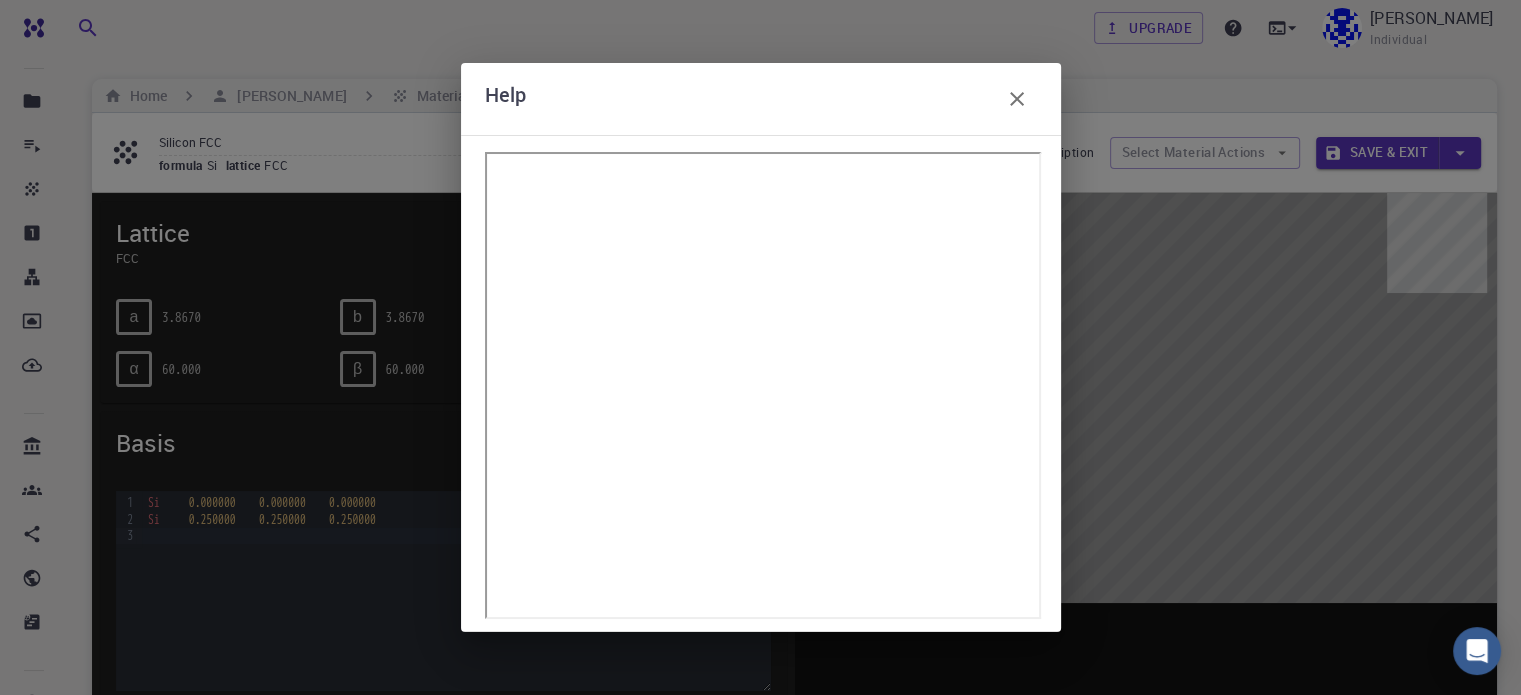 click 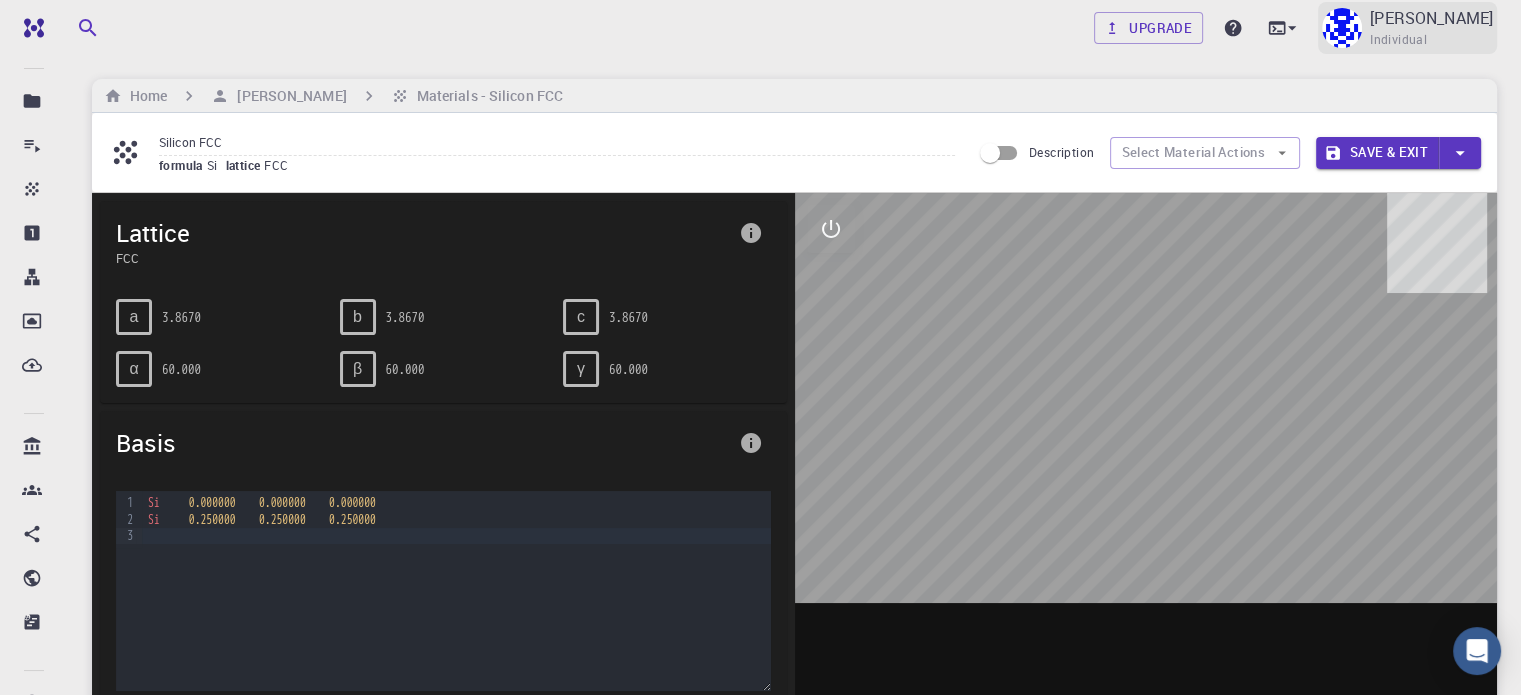 click on "[PERSON_NAME]" at bounding box center [1431, 18] 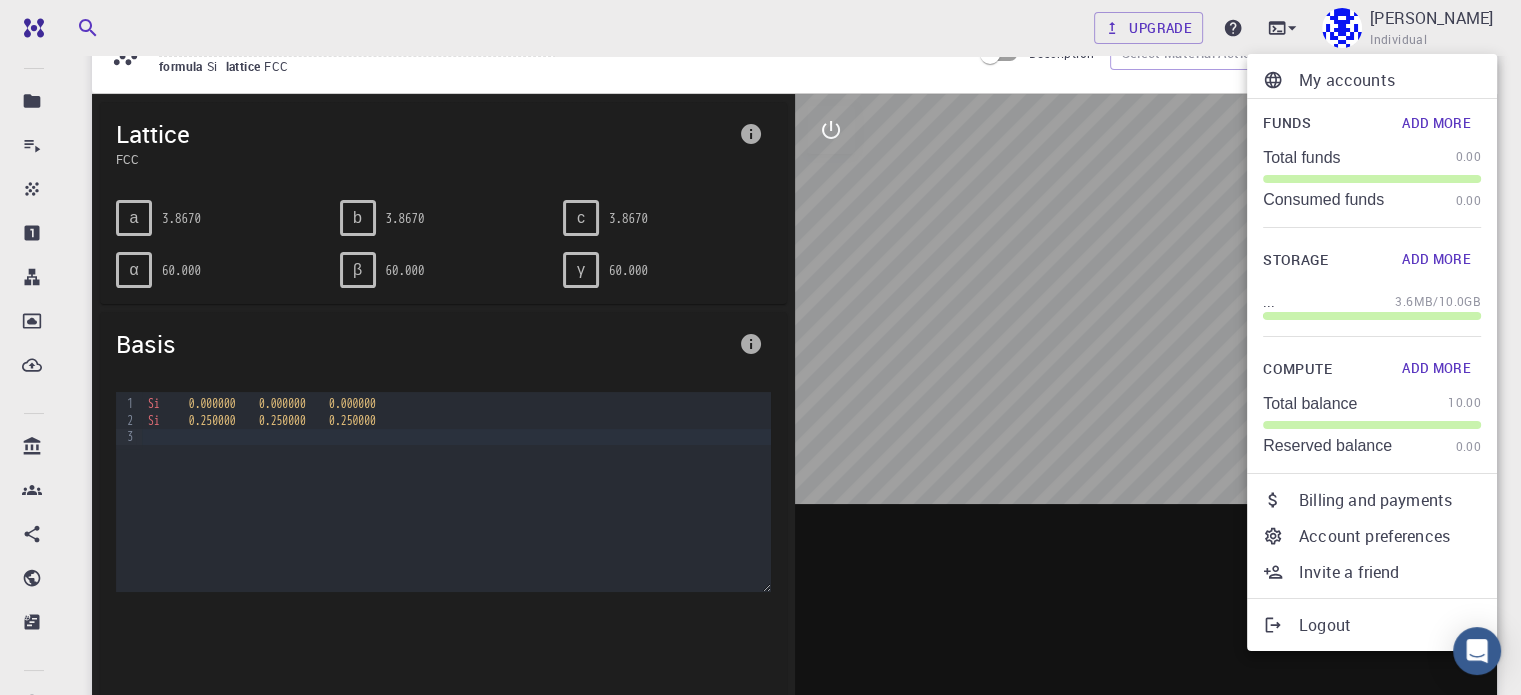 scroll, scrollTop: 100, scrollLeft: 0, axis: vertical 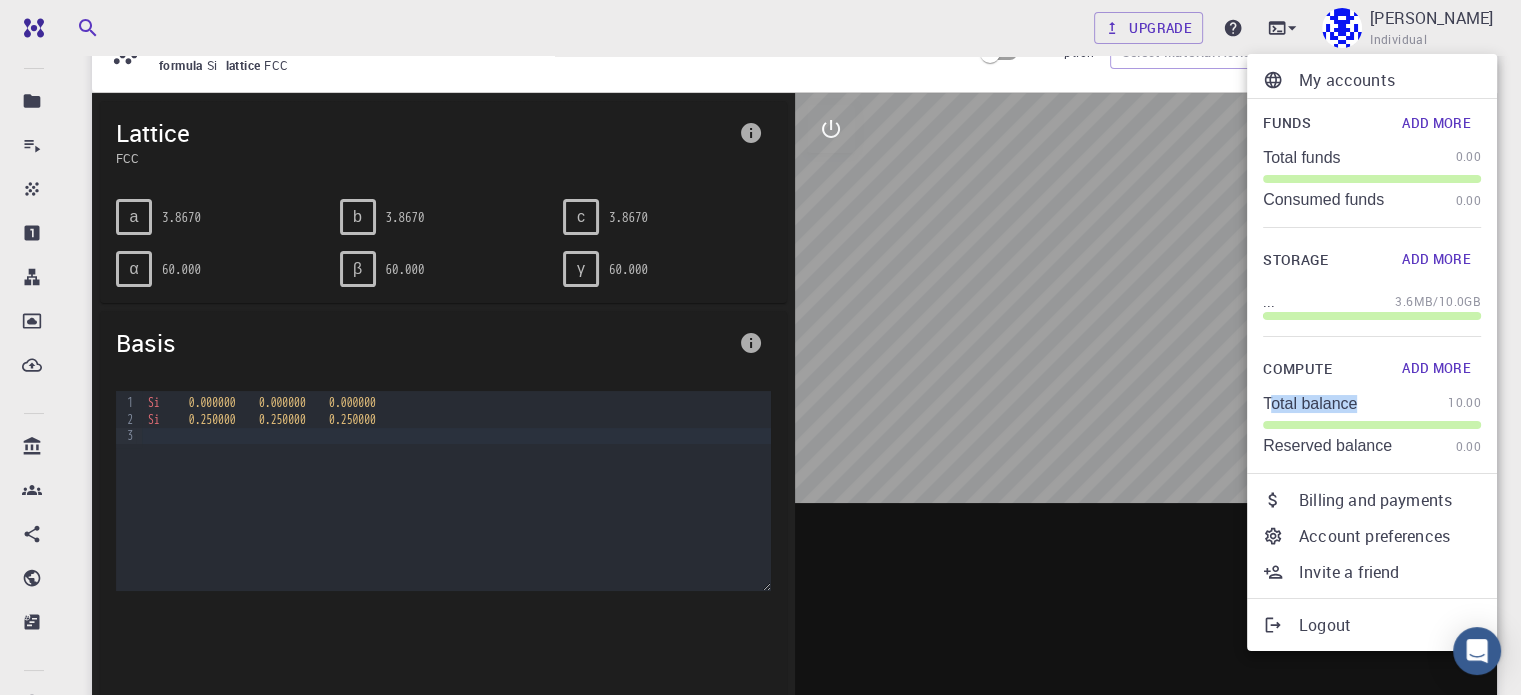 drag, startPoint x: 1272, startPoint y: 404, endPoint x: 1373, endPoint y: 407, distance: 101.04455 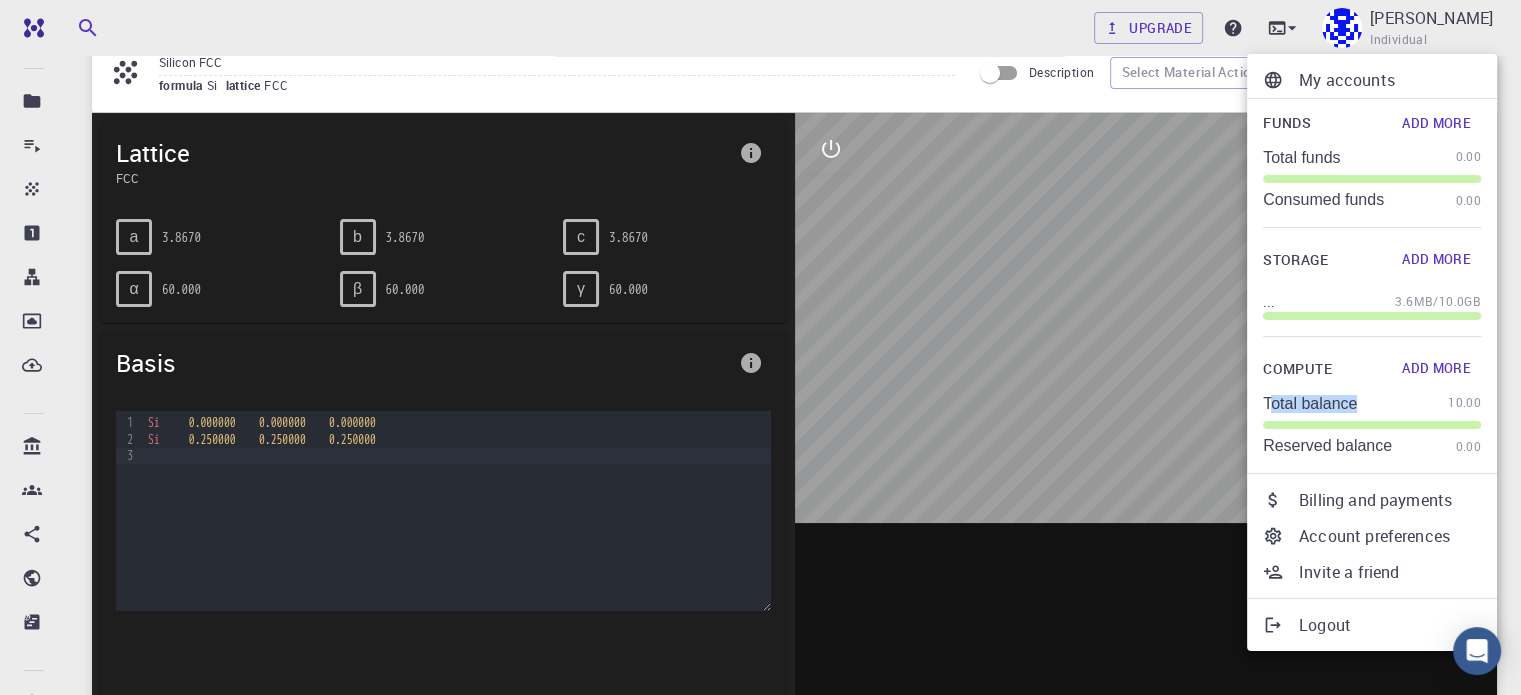 scroll, scrollTop: 0, scrollLeft: 0, axis: both 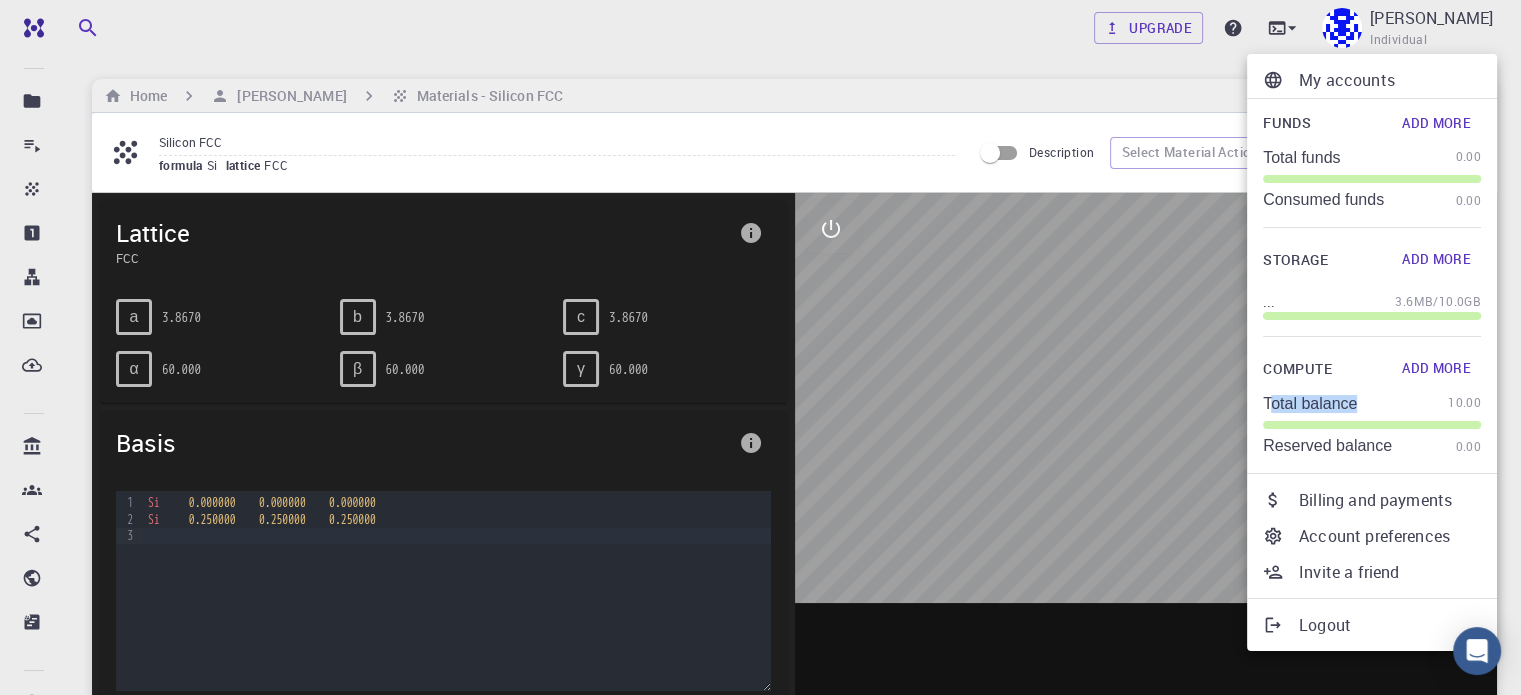 click on "Logout" at bounding box center [1390, 625] 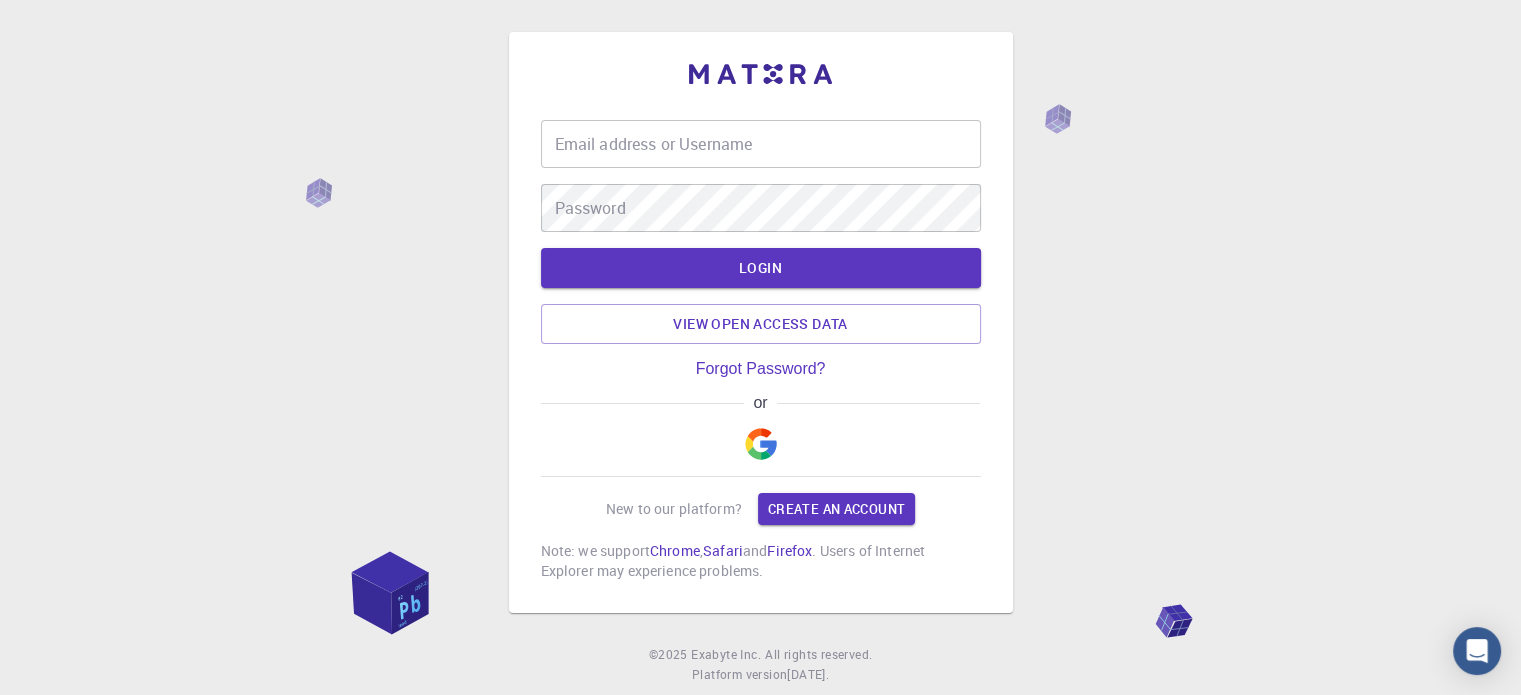 type on "[EMAIL_ADDRESS][DOMAIN_NAME]" 